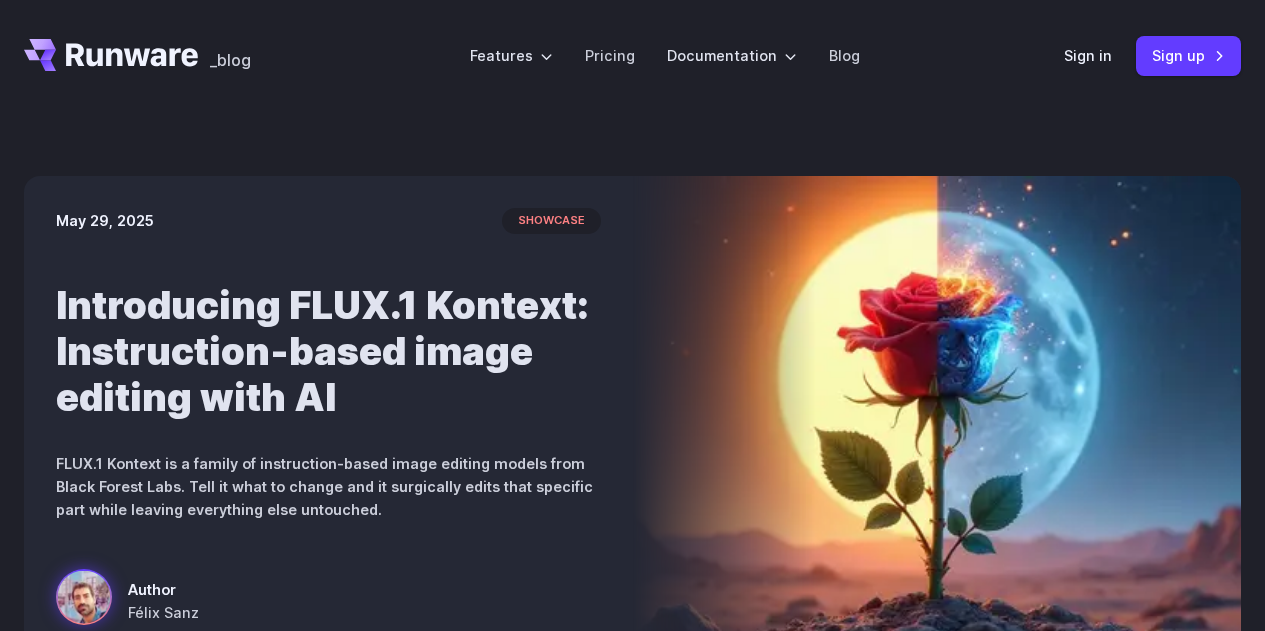 scroll, scrollTop: 0, scrollLeft: 0, axis: both 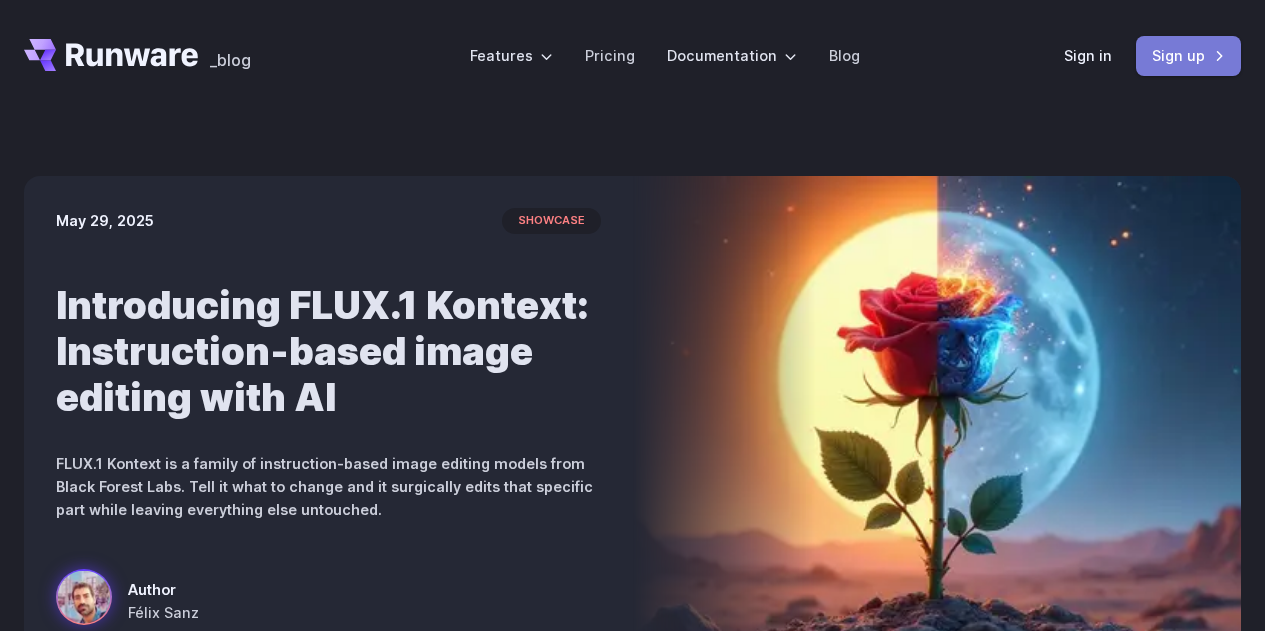 click on "Sign up" at bounding box center [1188, 55] 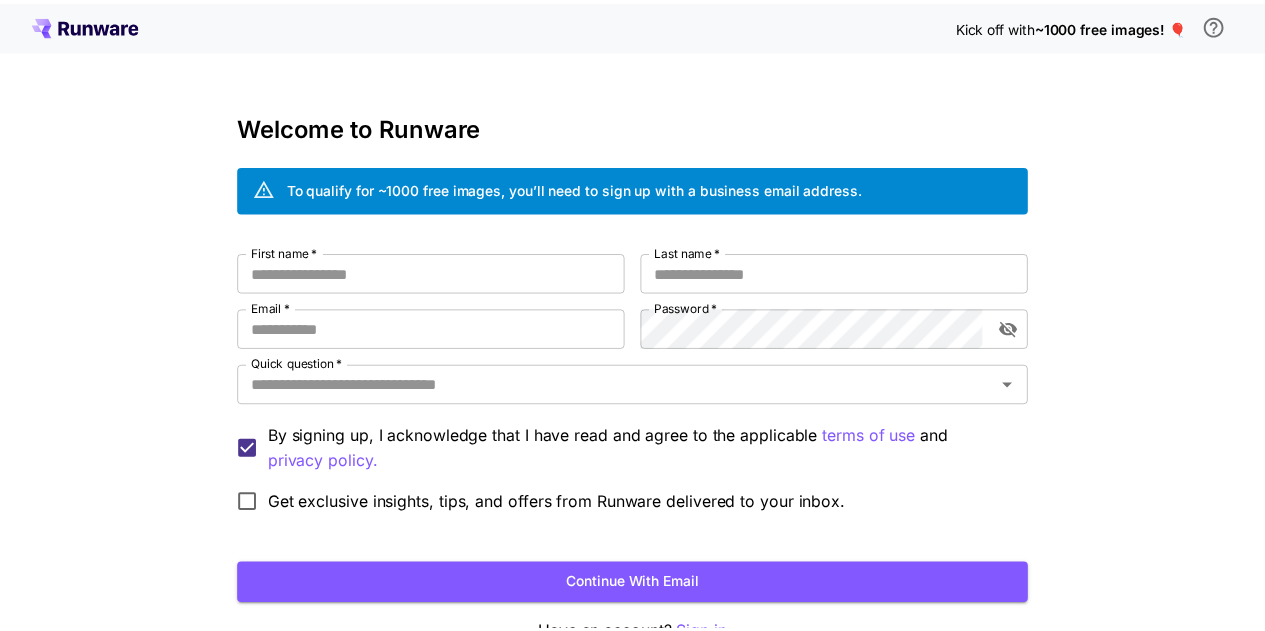 scroll, scrollTop: 0, scrollLeft: 0, axis: both 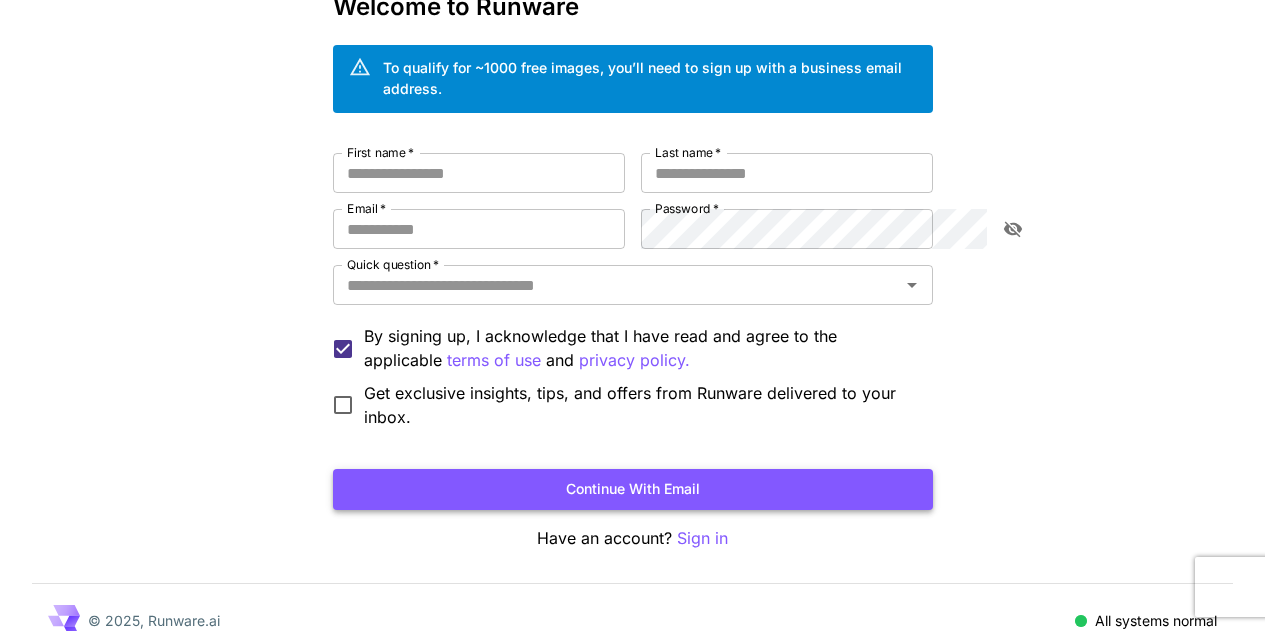 click on "Continue with email" at bounding box center [633, 489] 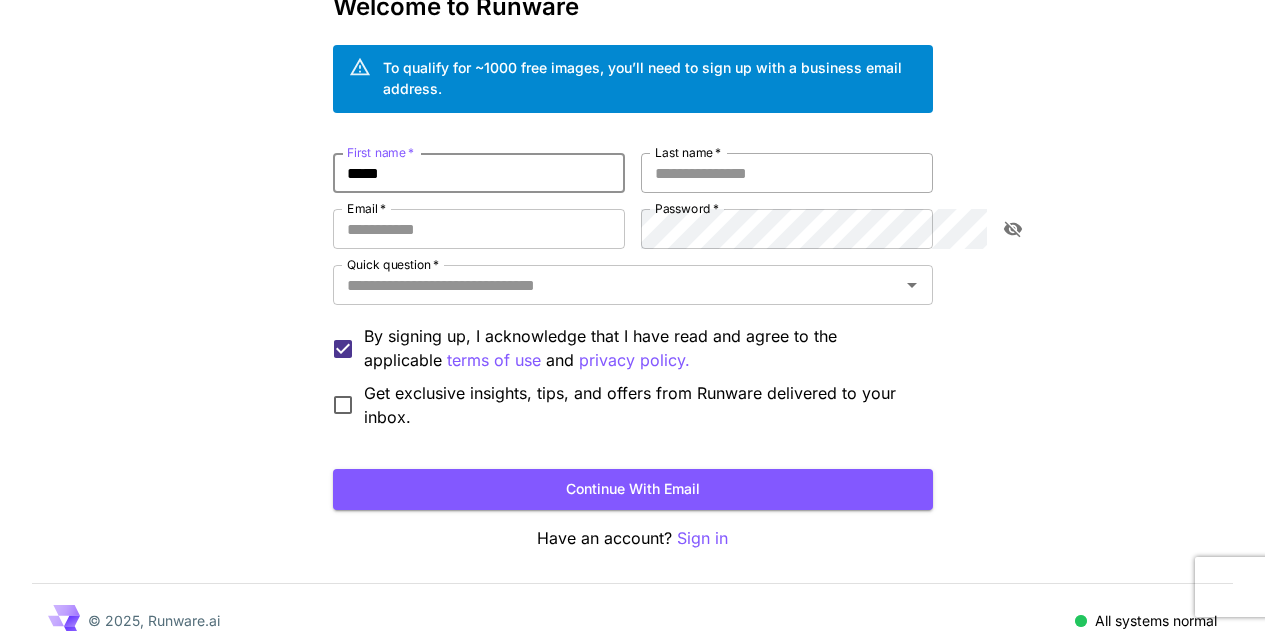 type on "*****" 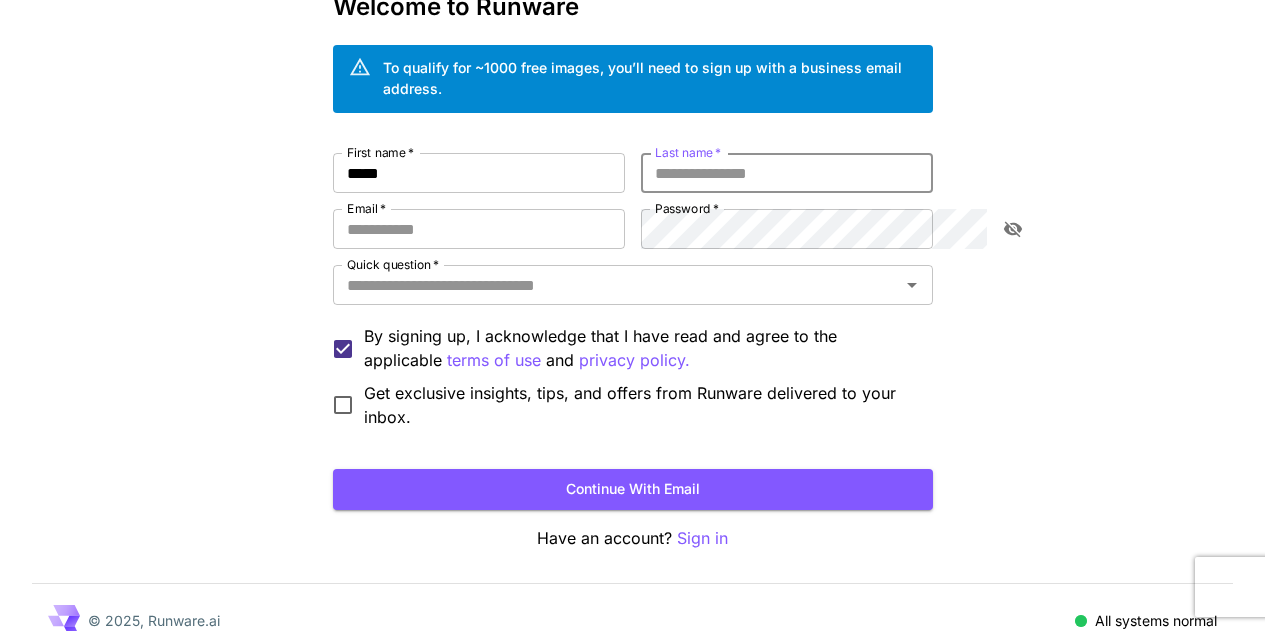 click on "Last name   *" at bounding box center [787, 173] 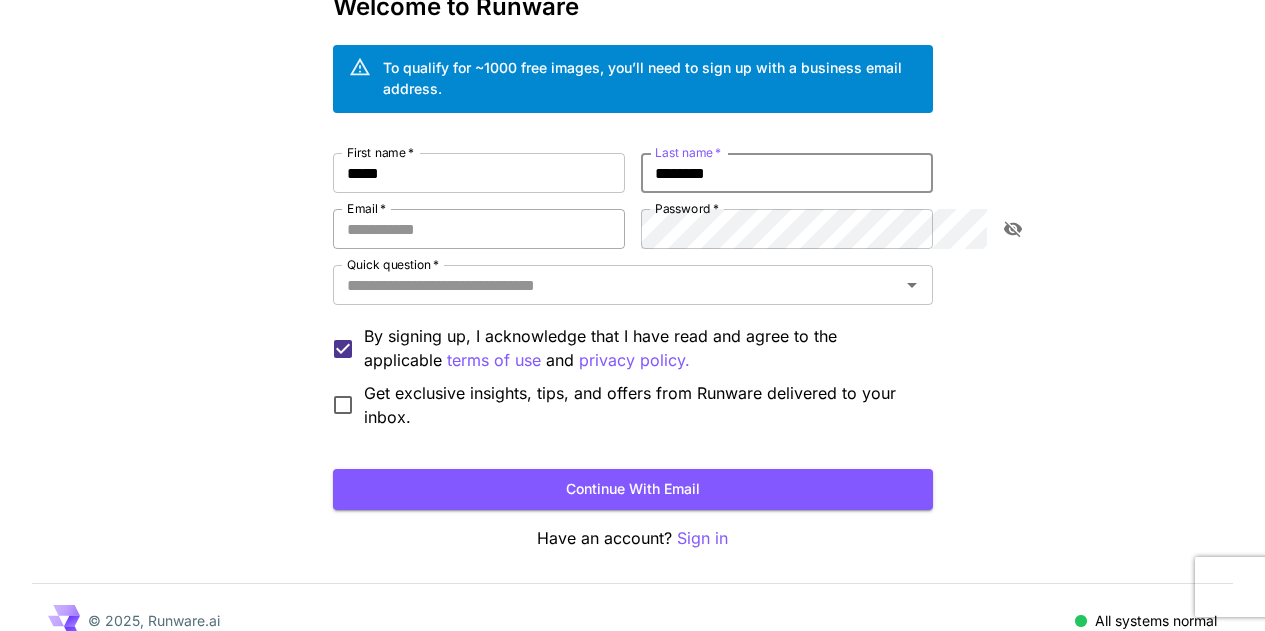type on "********" 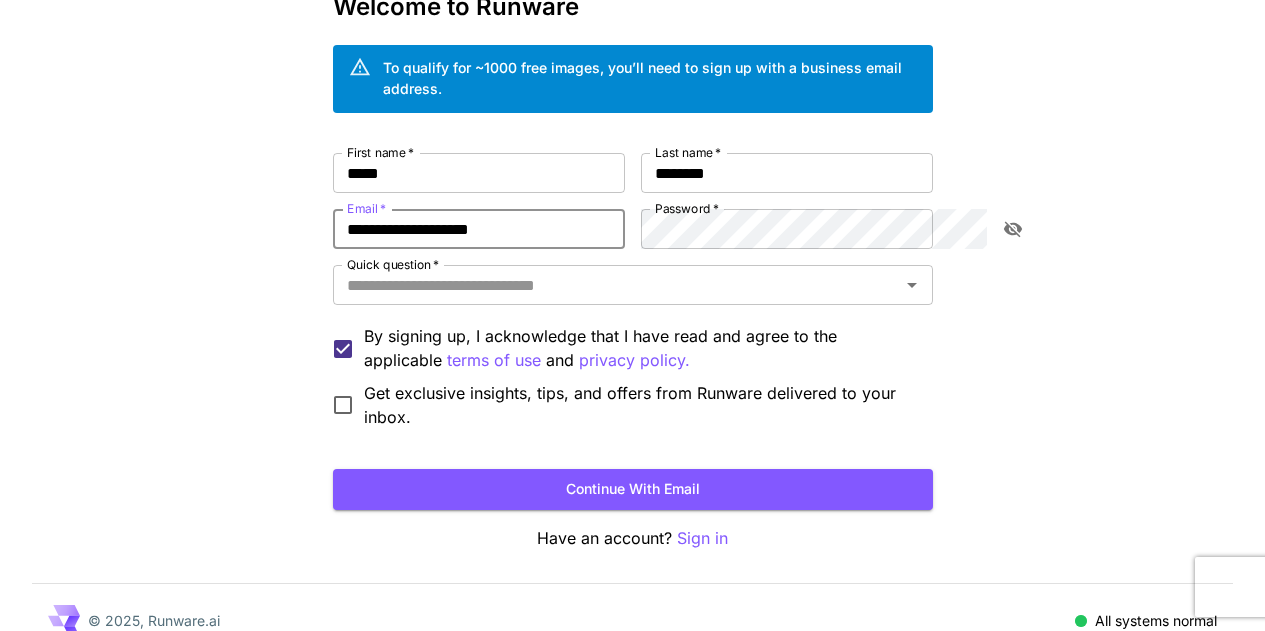 type on "**********" 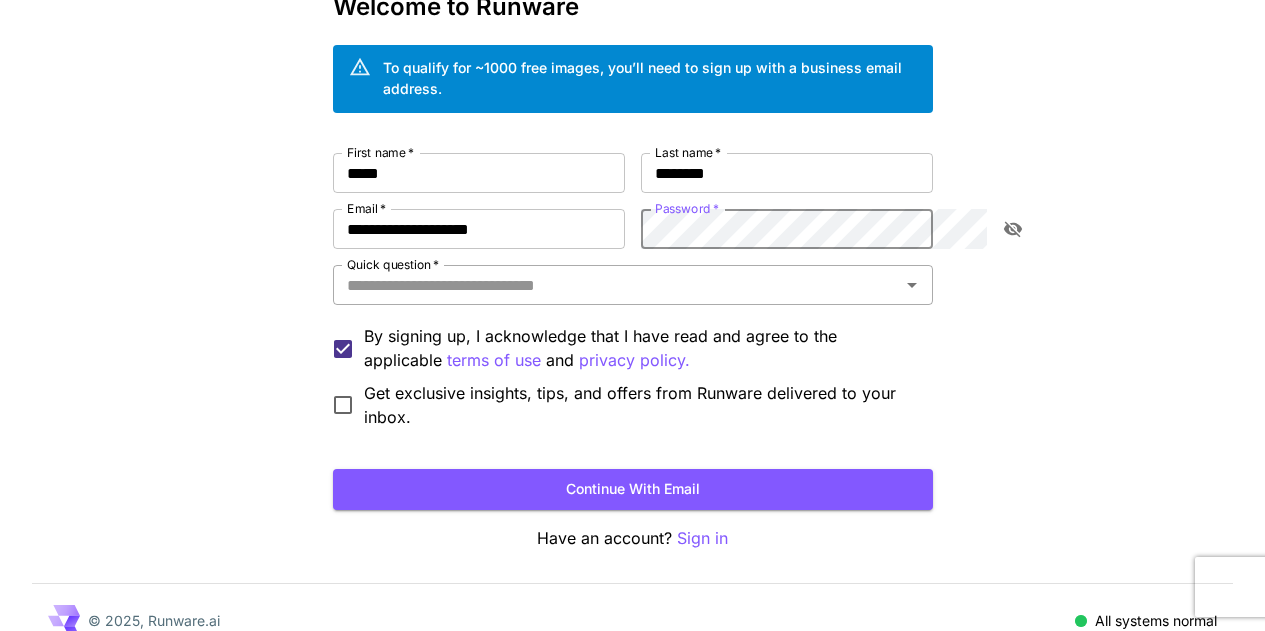 click on "Quick question   *" at bounding box center (633, 285) 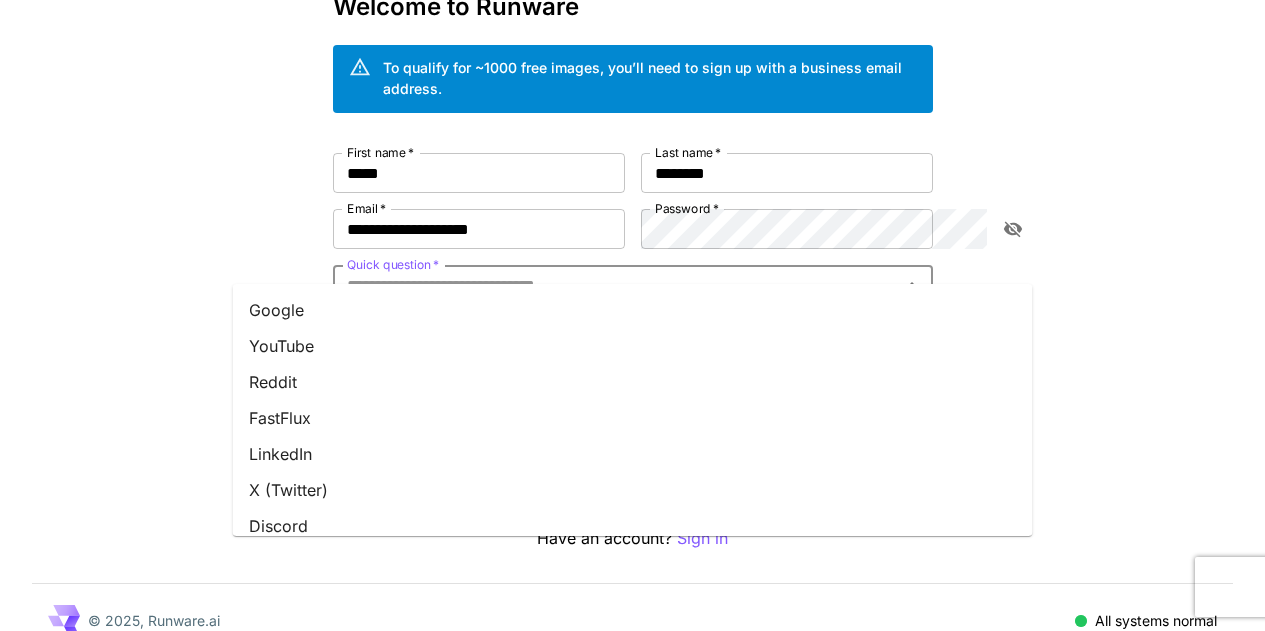 scroll, scrollTop: 0, scrollLeft: 0, axis: both 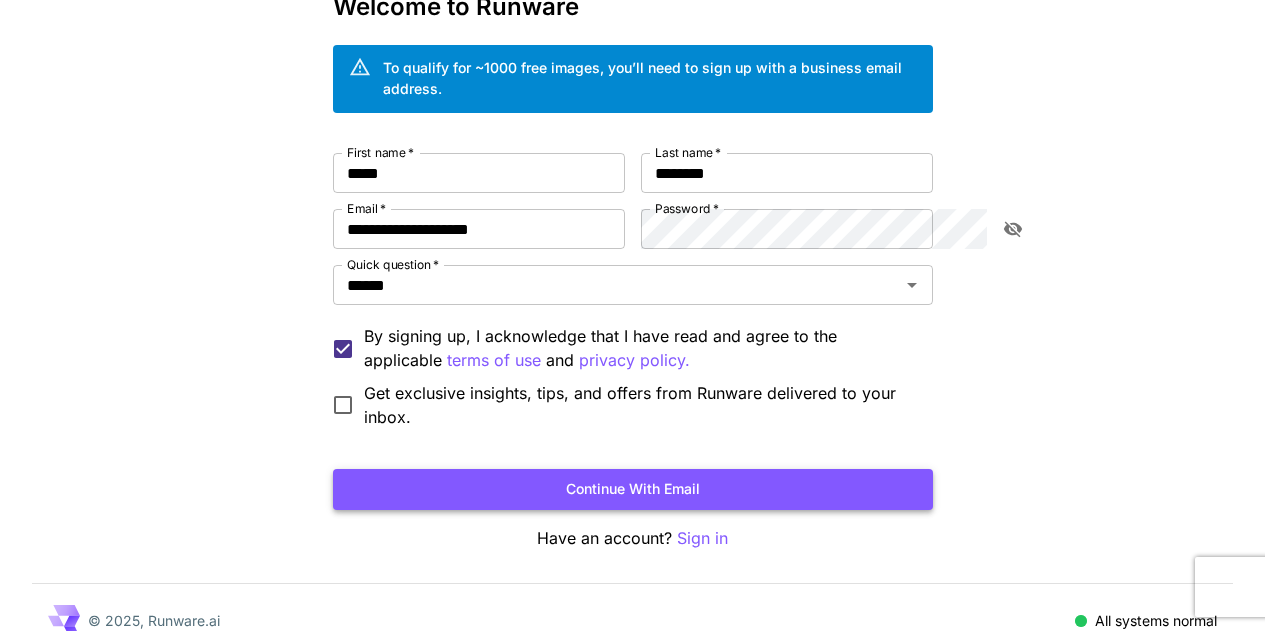 click on "Continue with email" at bounding box center [633, 489] 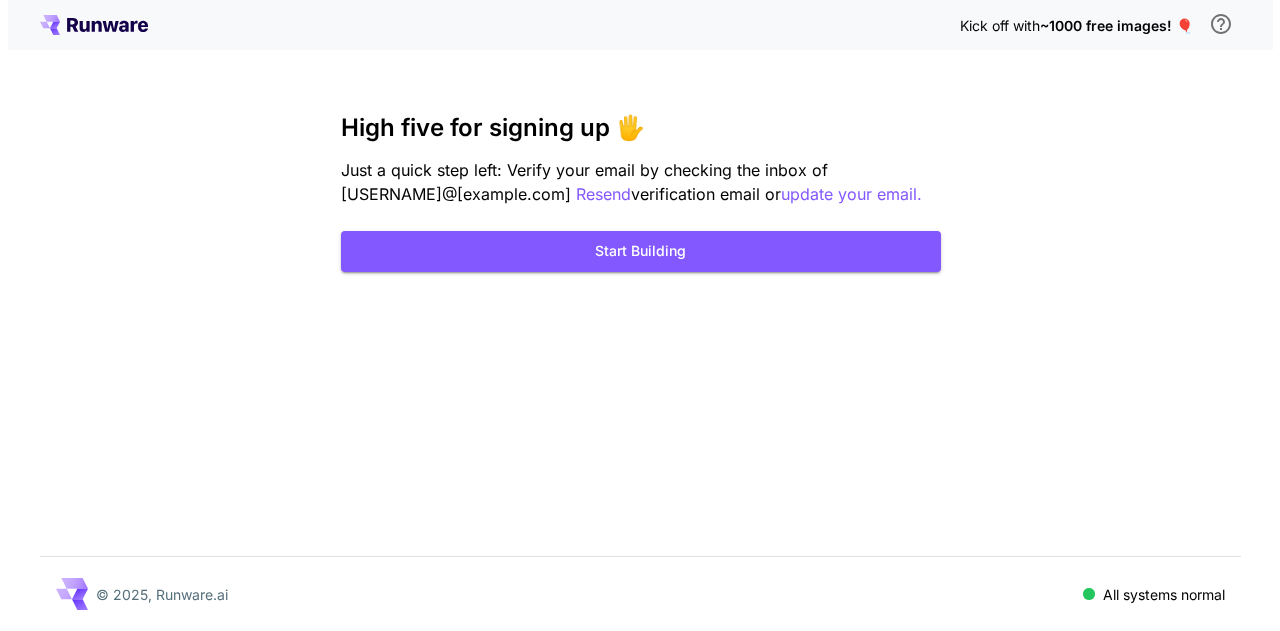 scroll, scrollTop: 0, scrollLeft: 0, axis: both 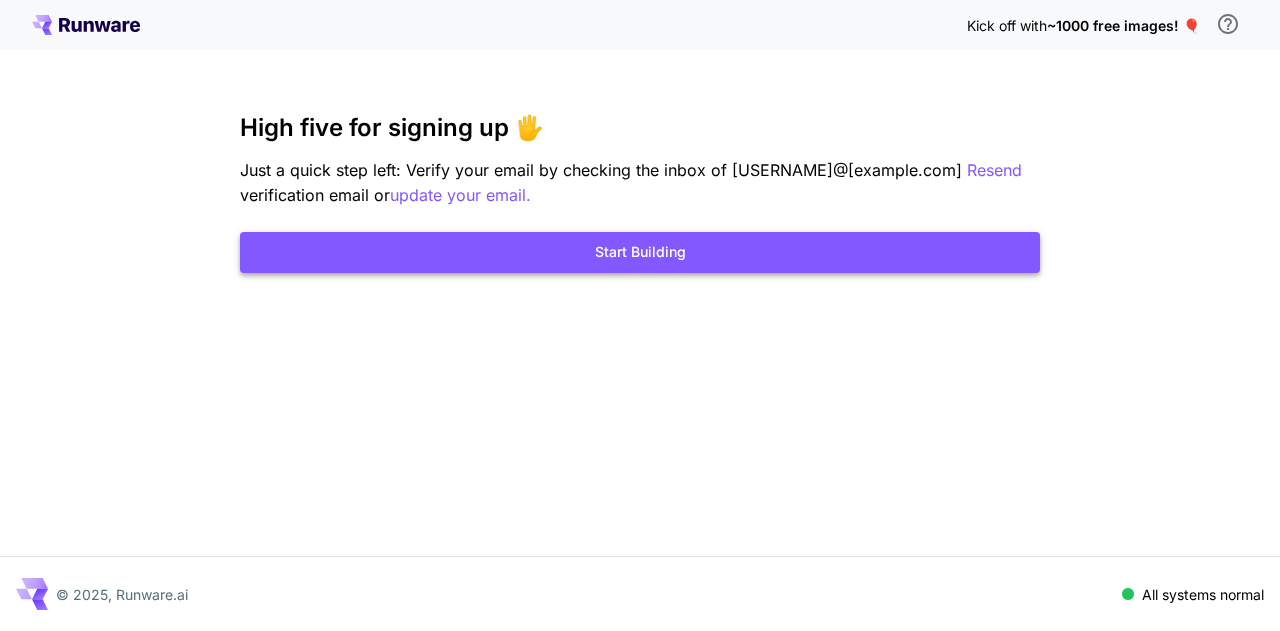 click on "Start Building" at bounding box center (640, 252) 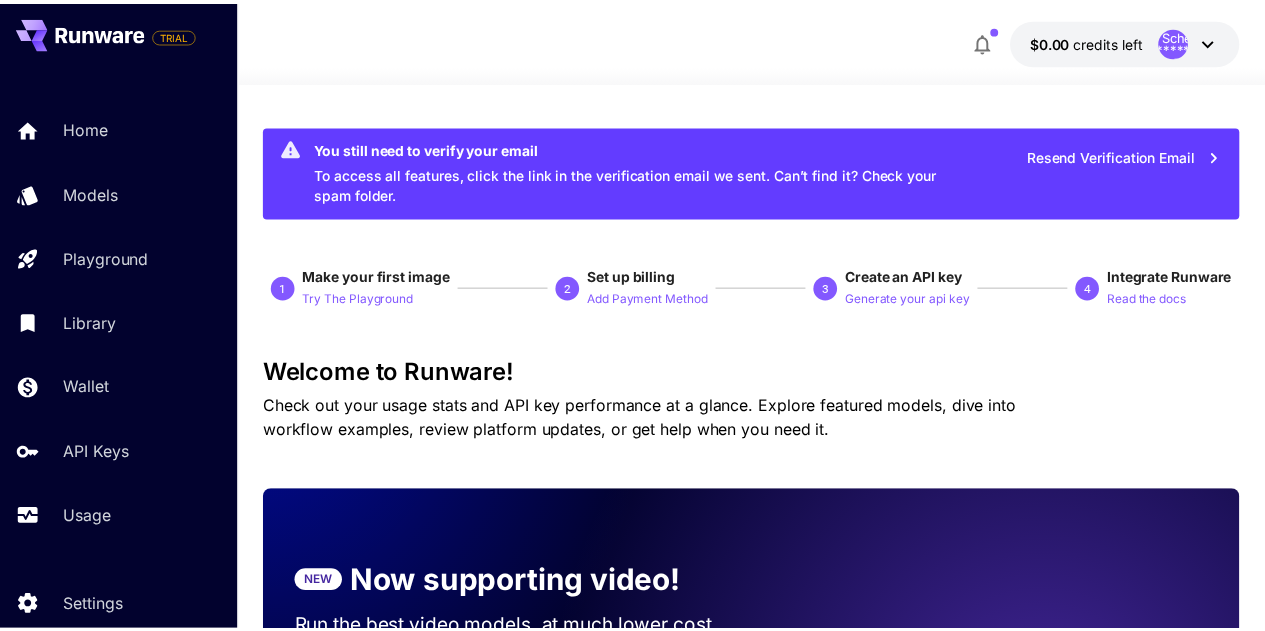 scroll, scrollTop: 2, scrollLeft: 0, axis: vertical 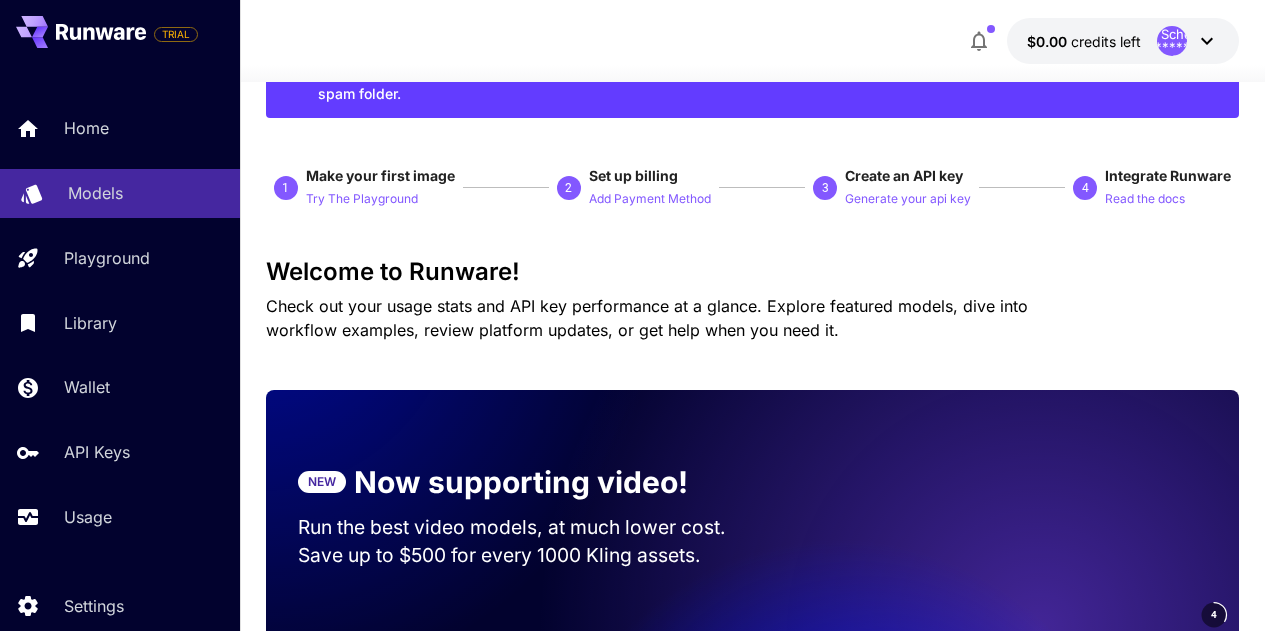 click on "Models" at bounding box center [120, 193] 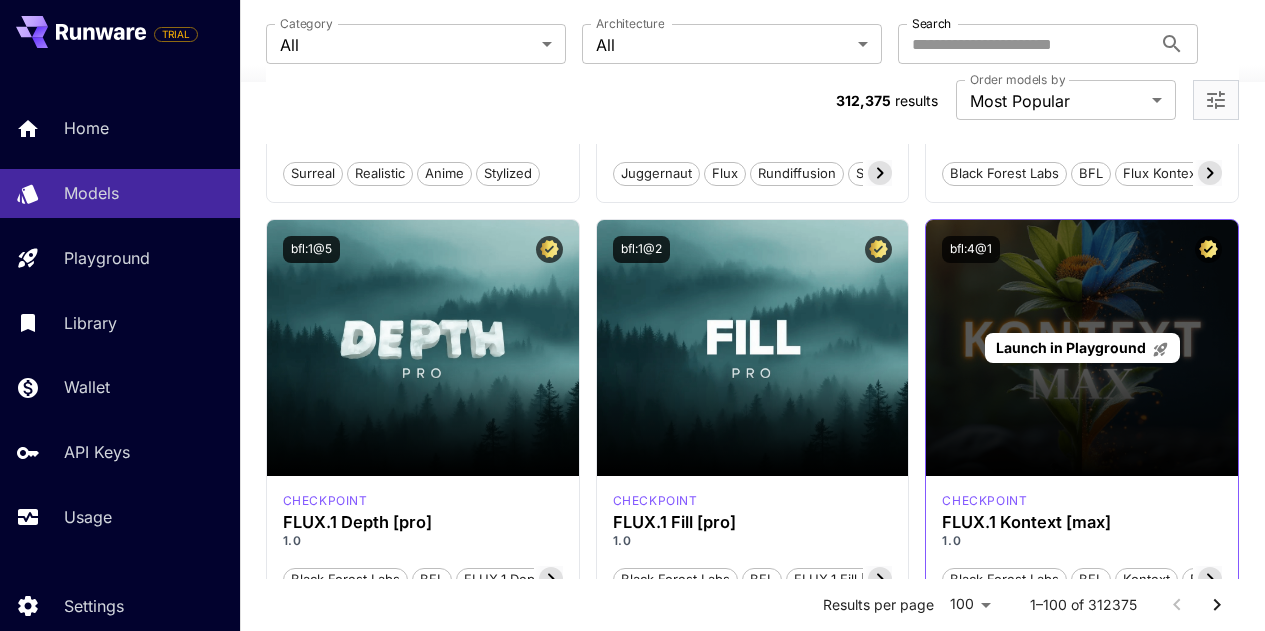 scroll, scrollTop: 900, scrollLeft: 0, axis: vertical 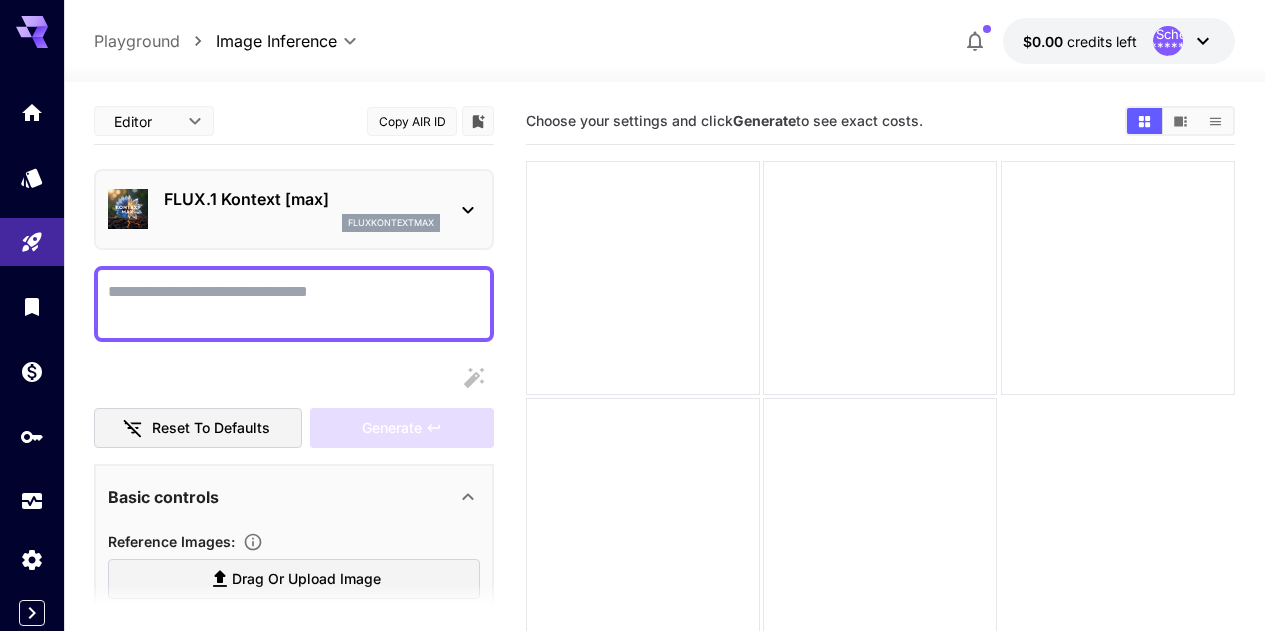click on "Display cost in response" at bounding box center [294, 304] 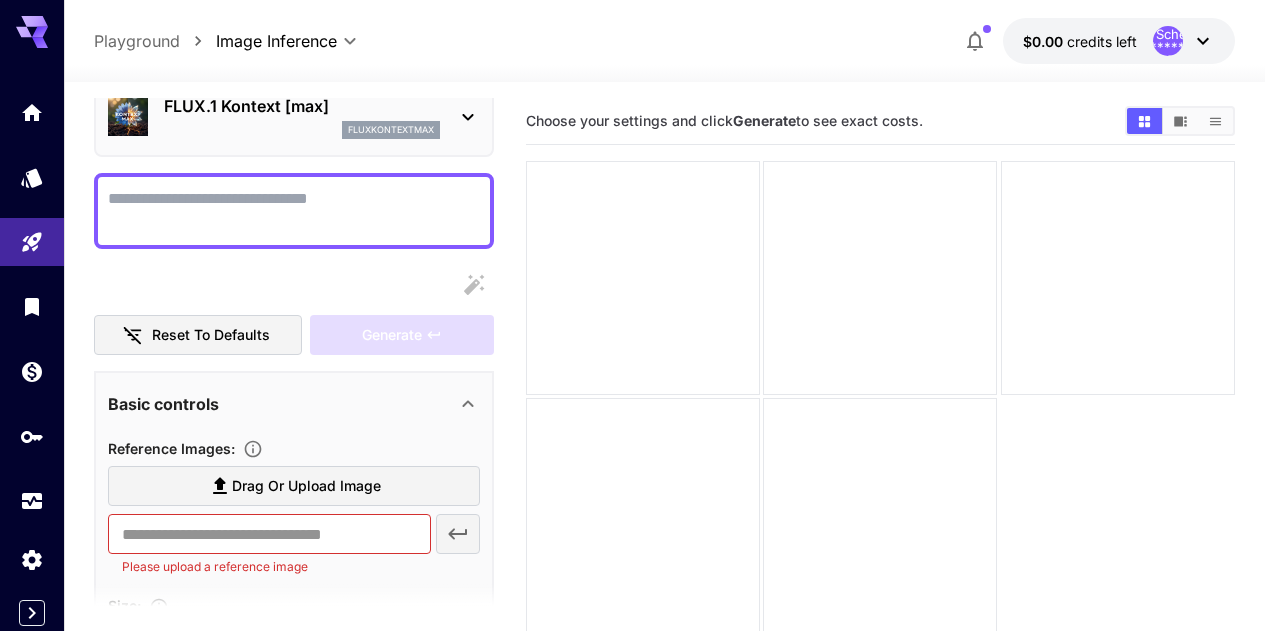 scroll, scrollTop: 200, scrollLeft: 0, axis: vertical 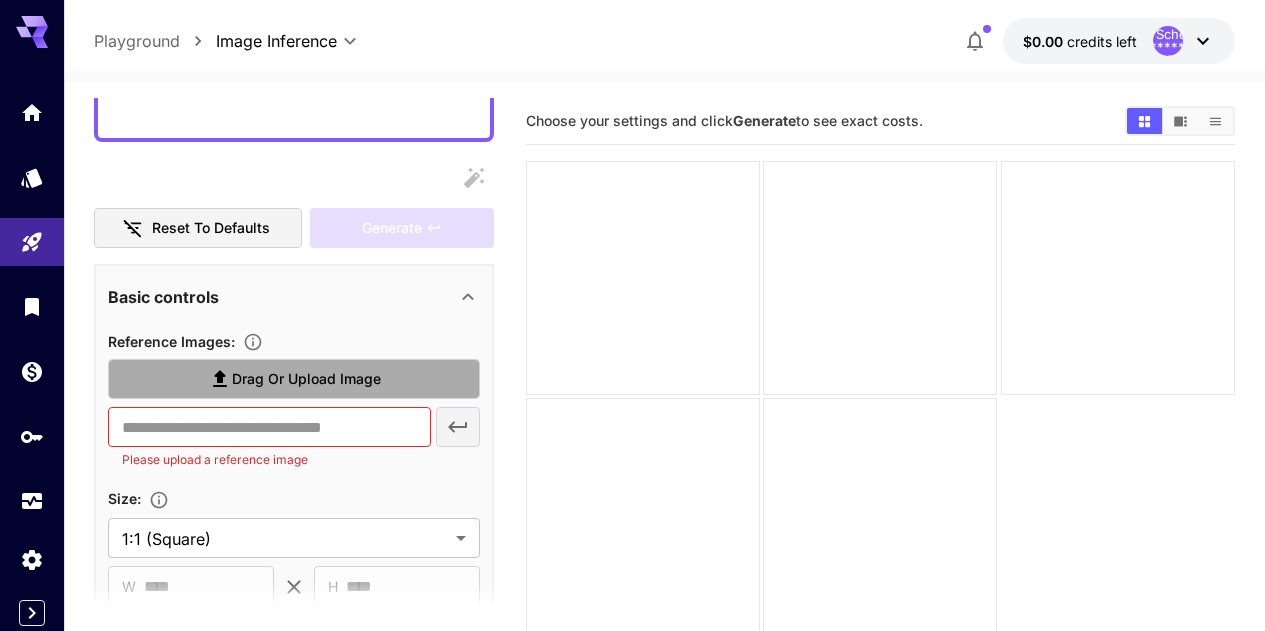 click on "Drag or upload image" at bounding box center [306, 379] 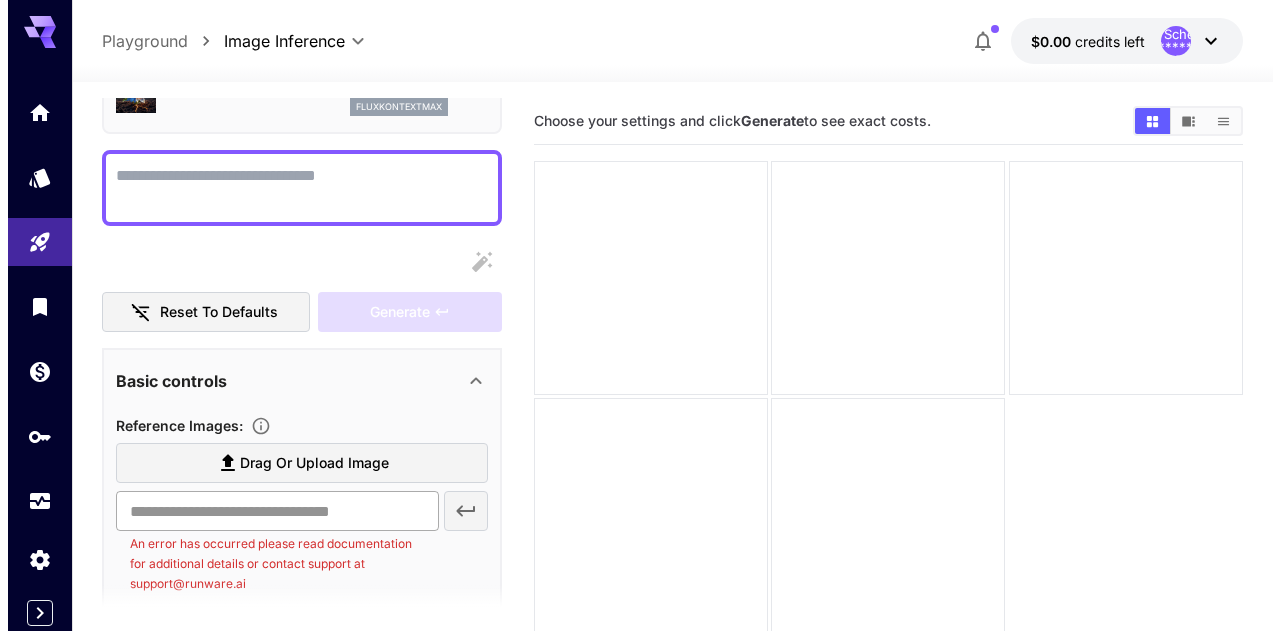 scroll, scrollTop: 0, scrollLeft: 0, axis: both 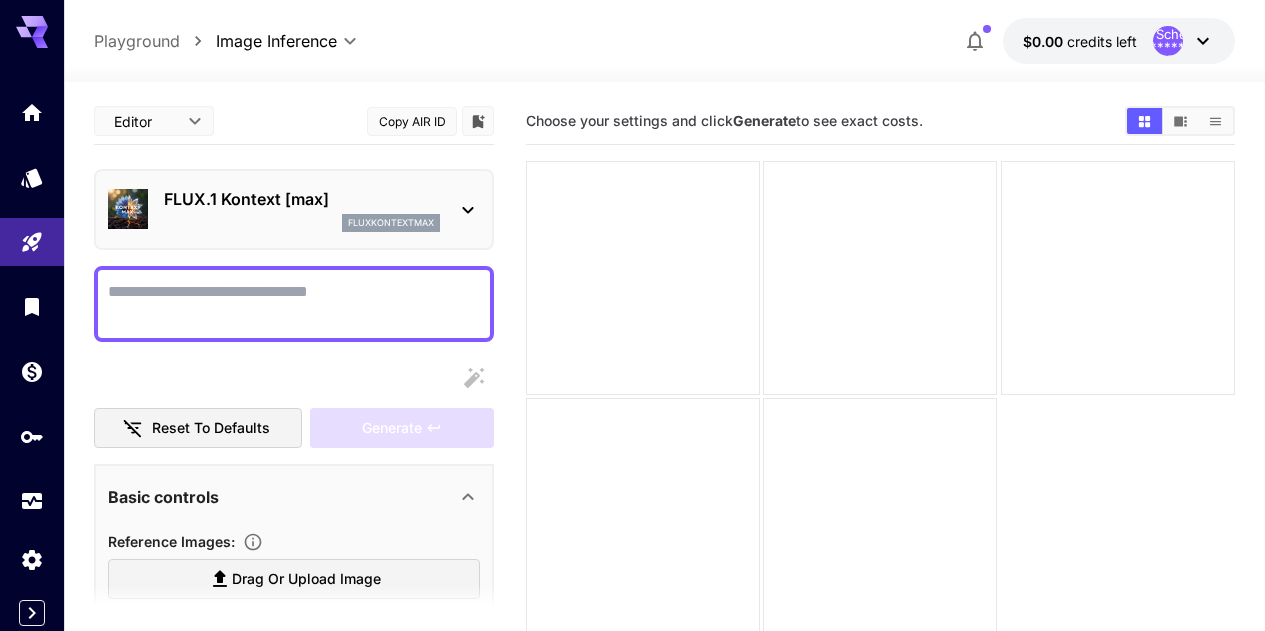 click on "fluxkontextmax" at bounding box center (391, 223) 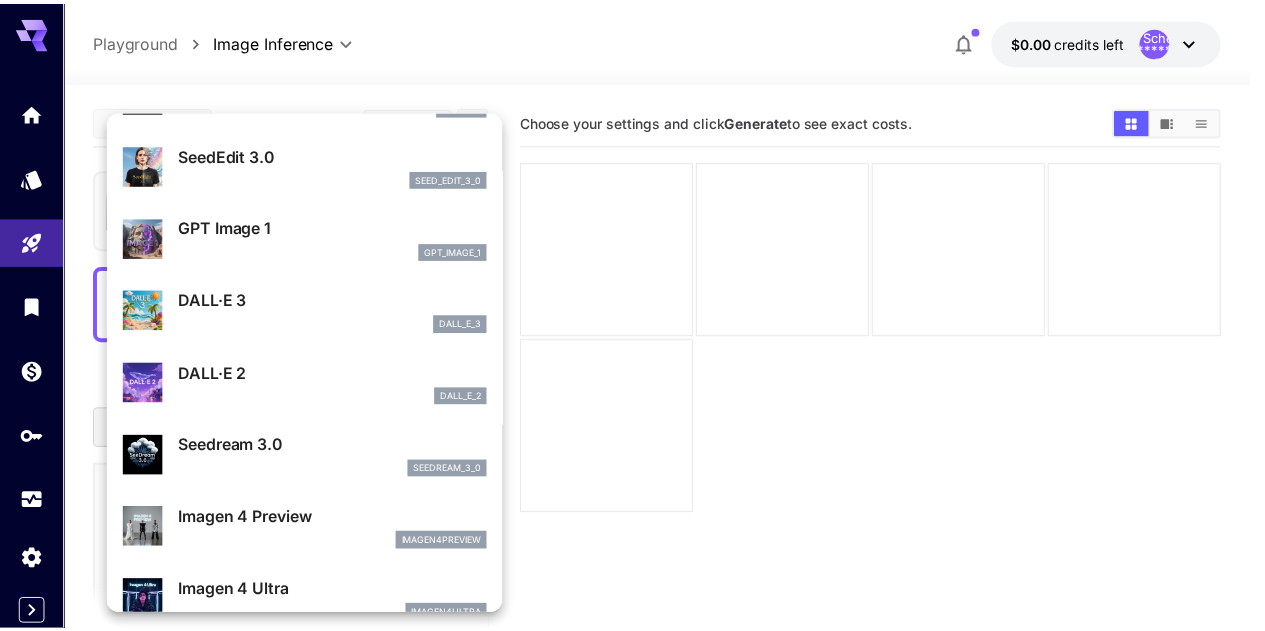 scroll, scrollTop: 0, scrollLeft: 0, axis: both 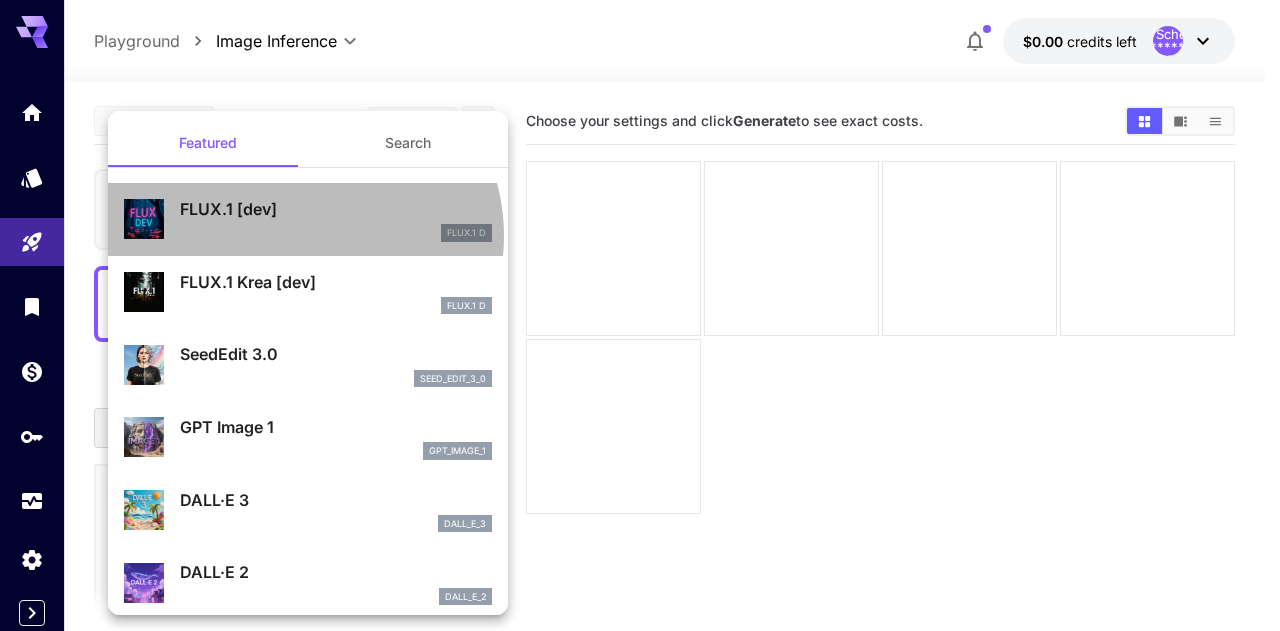 click on "FLUX.1 D" at bounding box center (336, 233) 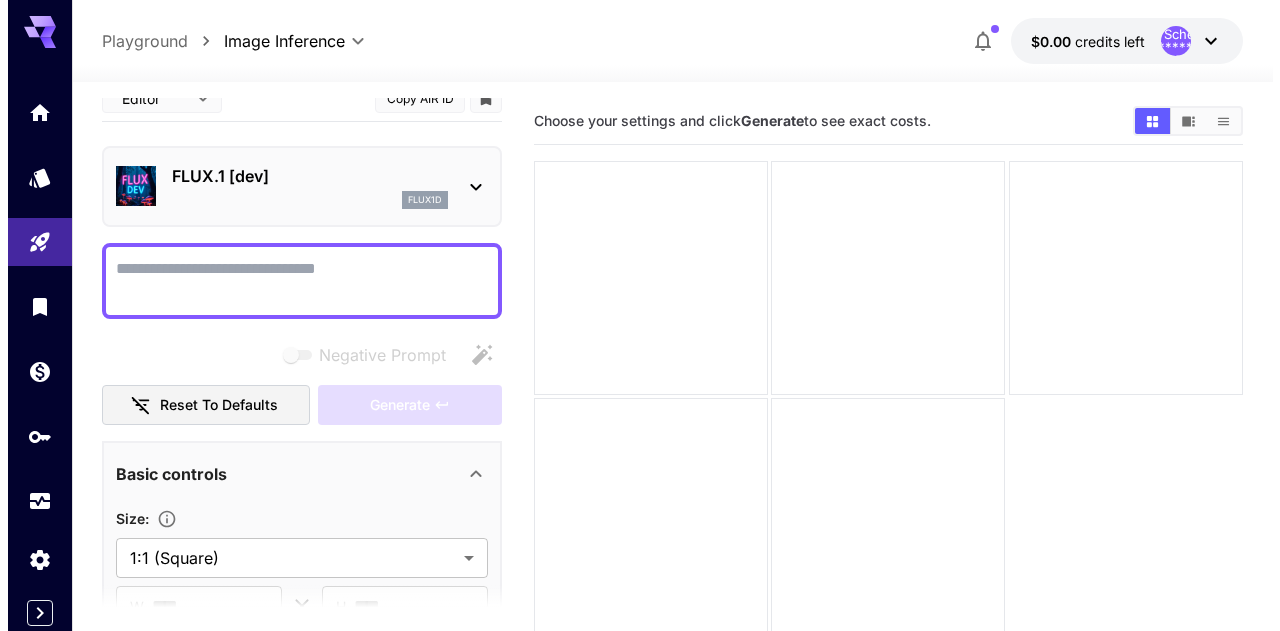 scroll, scrollTop: 0, scrollLeft: 0, axis: both 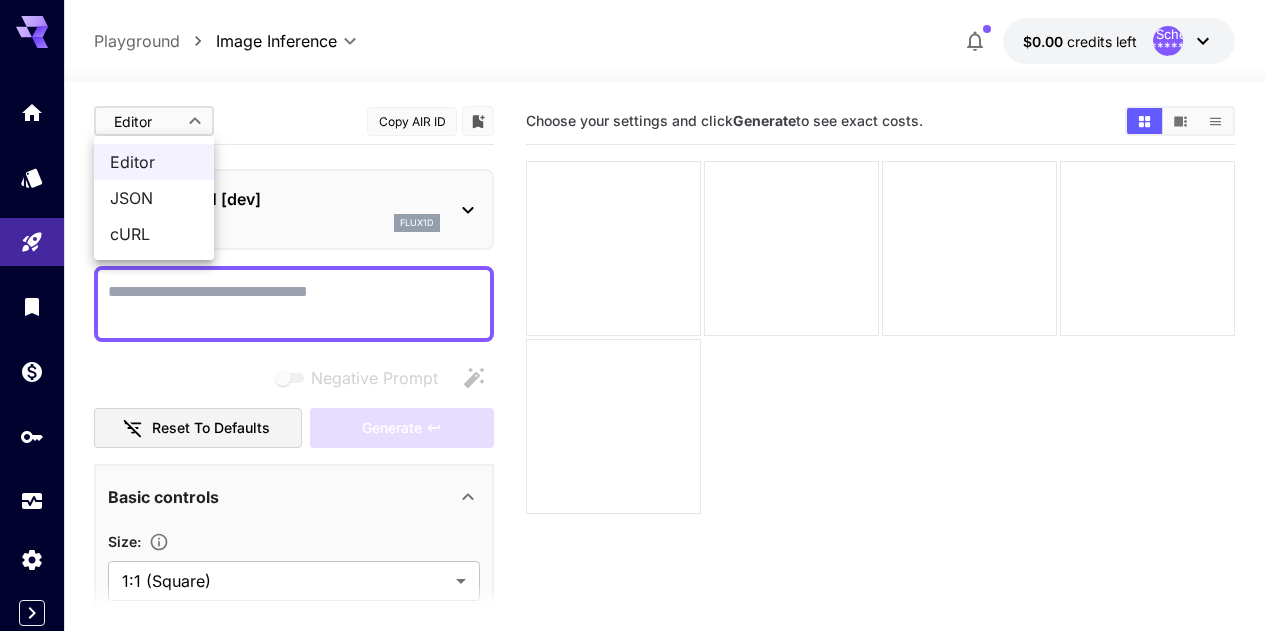 click on "**********" at bounding box center (640, 394) 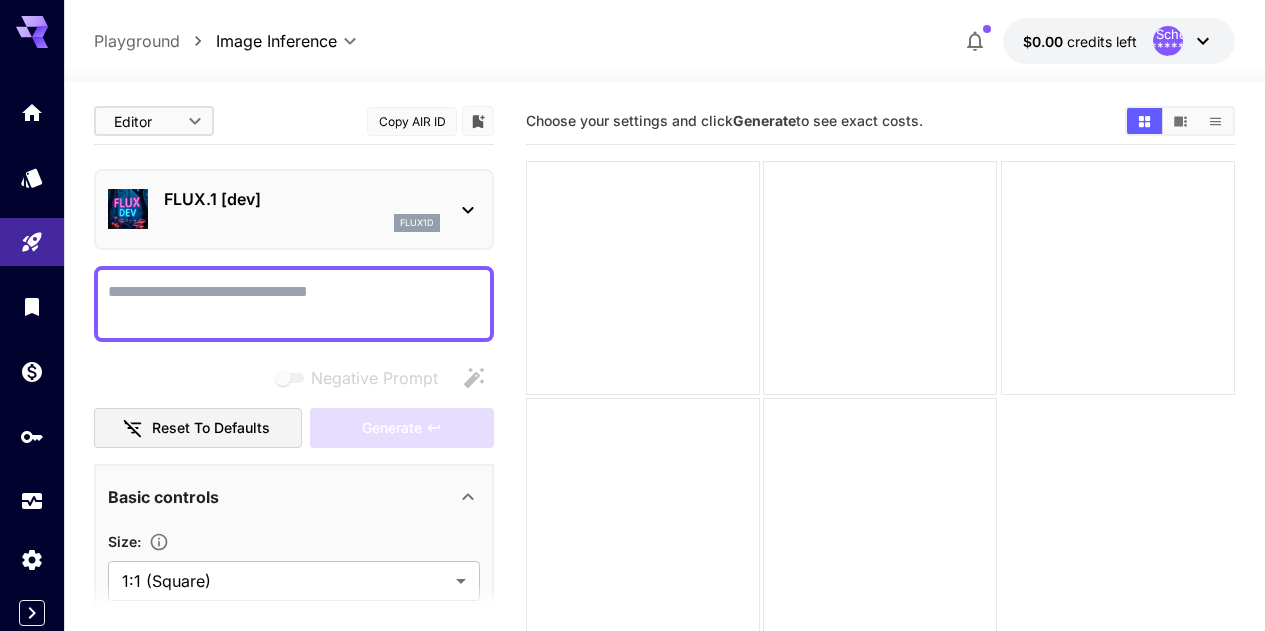 click on "FLUX.1 [dev] flux1d" at bounding box center [294, 209] 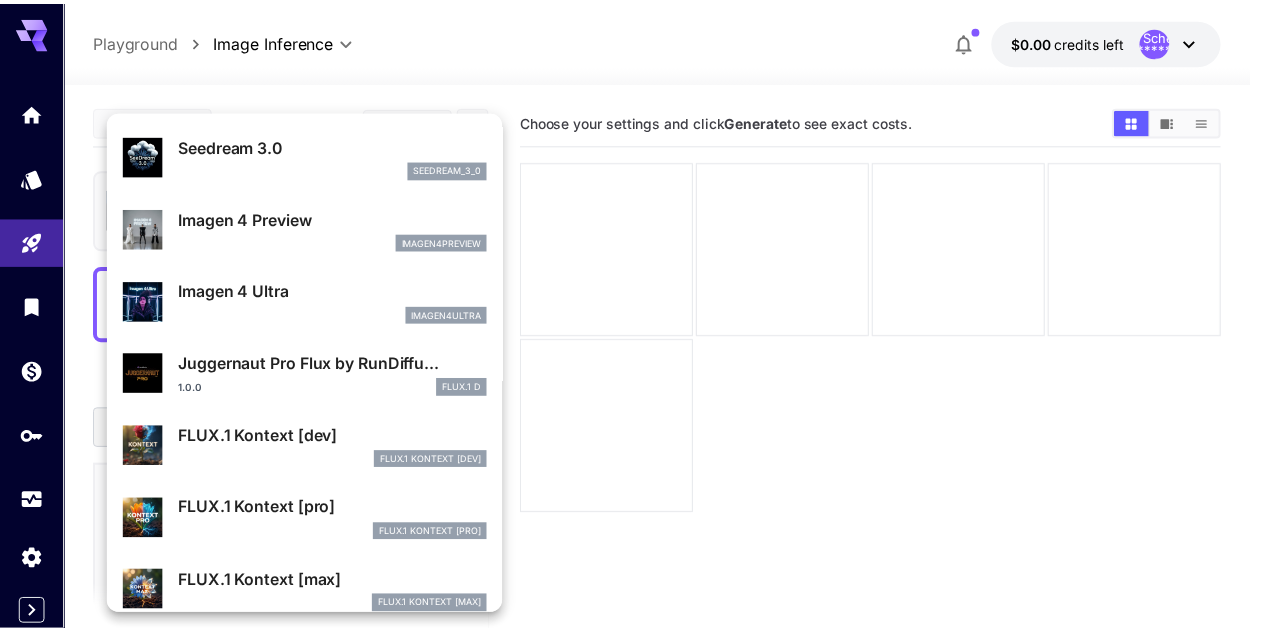 scroll, scrollTop: 704, scrollLeft: 0, axis: vertical 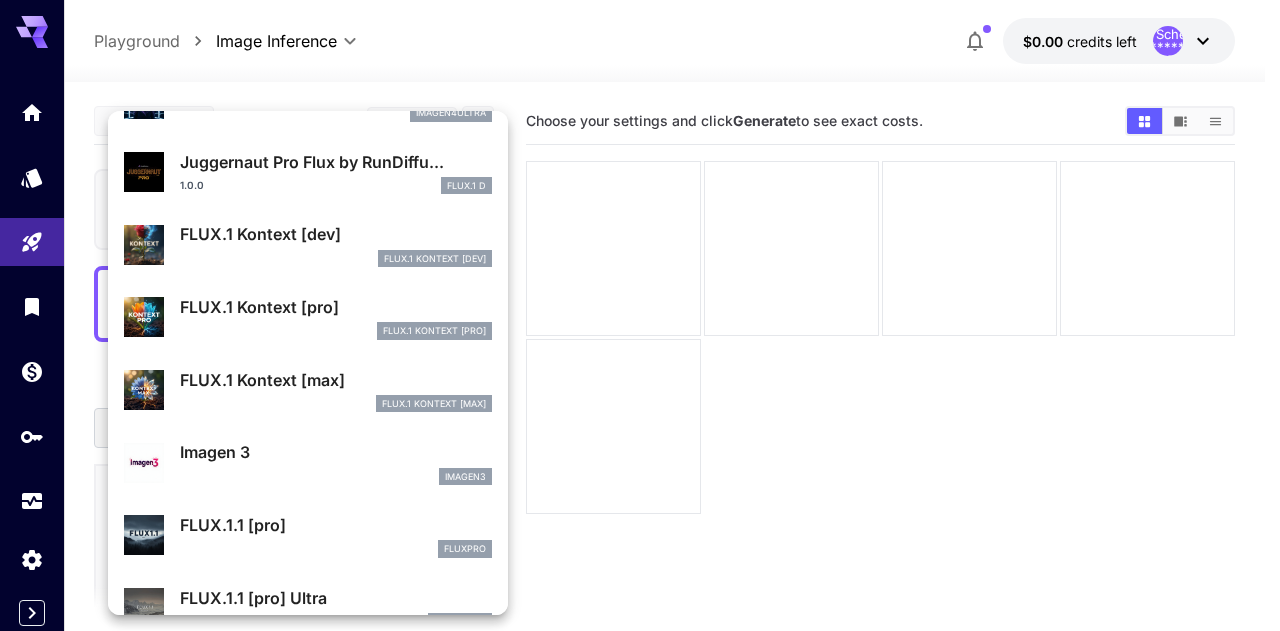 click on "FLUX.1 Kontext [max]" at bounding box center (336, 380) 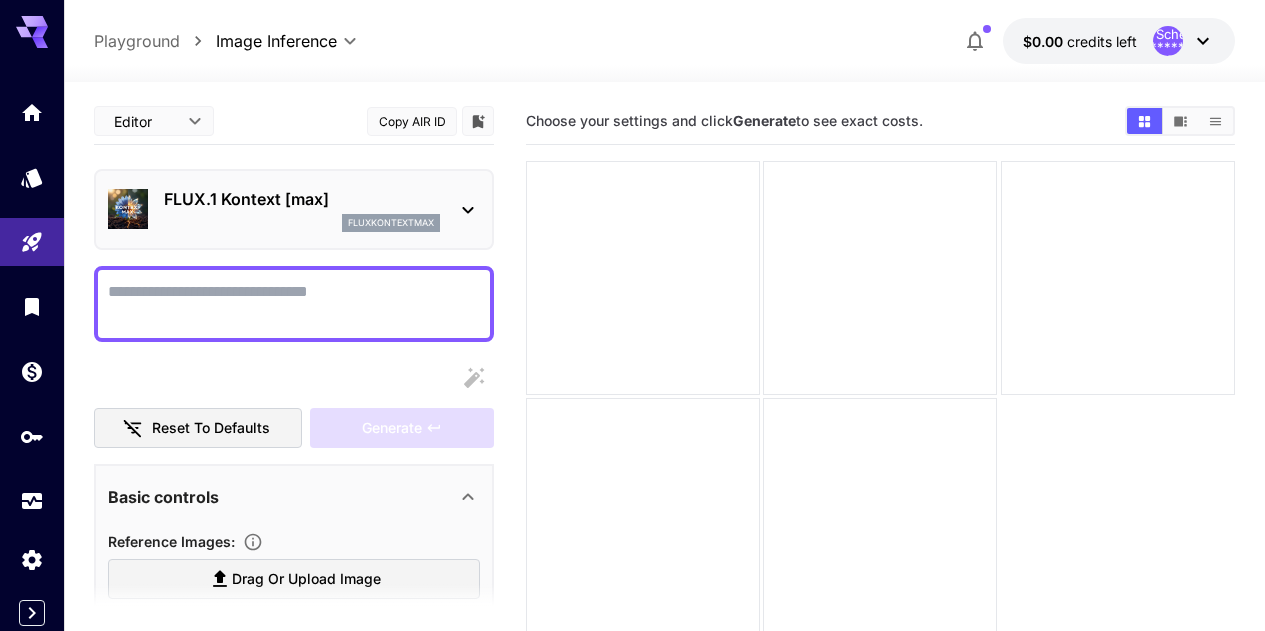 click on "Display cost in response" at bounding box center [294, 304] 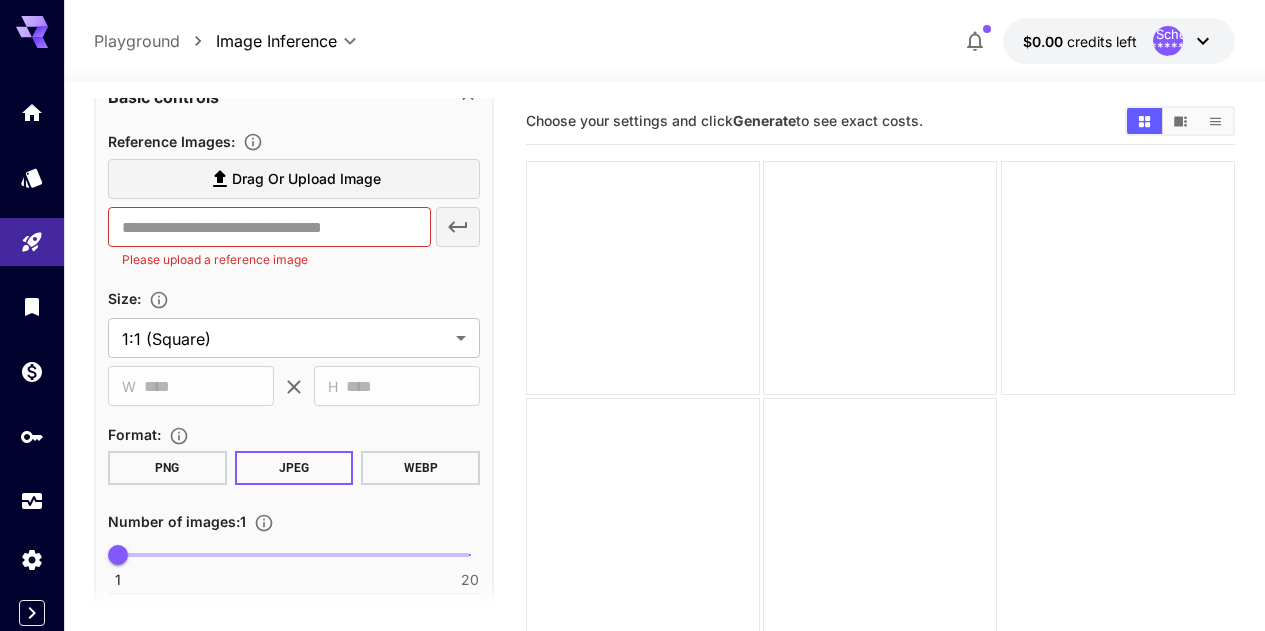 scroll, scrollTop: 300, scrollLeft: 0, axis: vertical 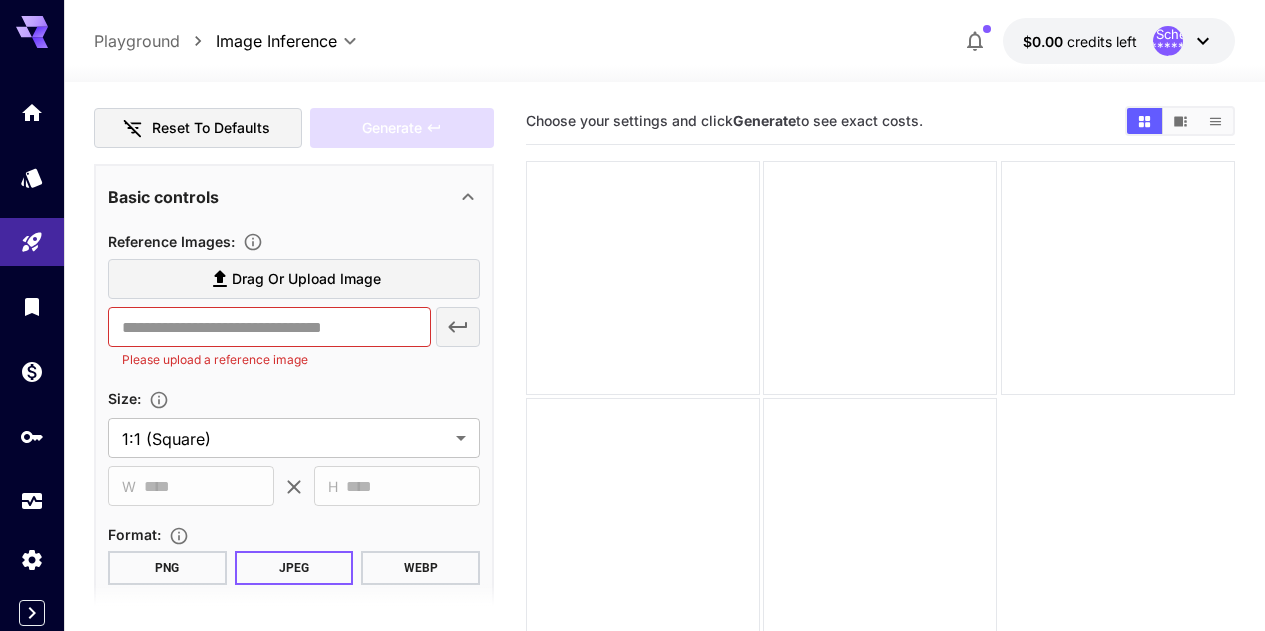 click on "**********" at bounding box center [294, 485] 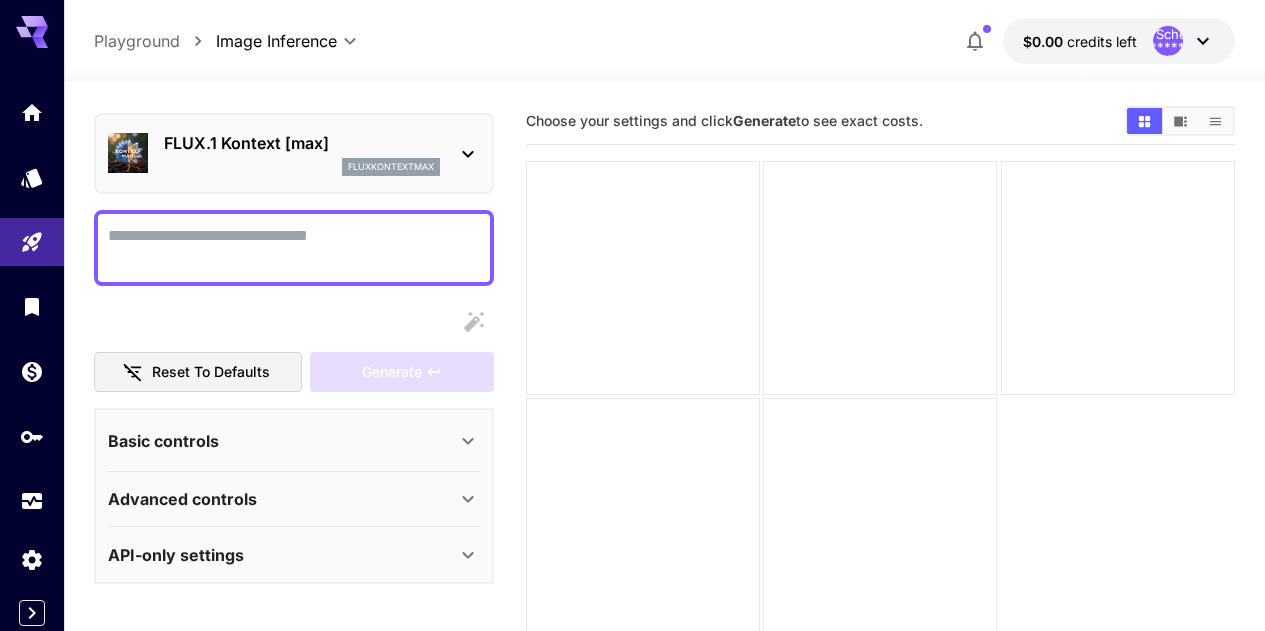 scroll, scrollTop: 55, scrollLeft: 0, axis: vertical 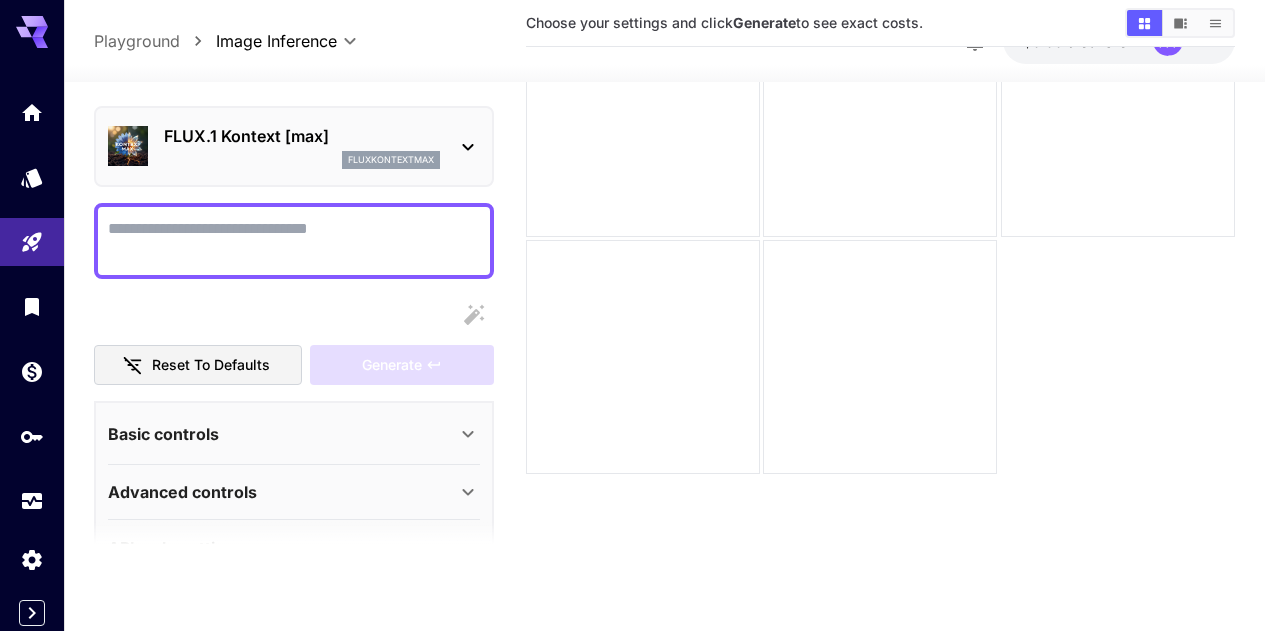 click 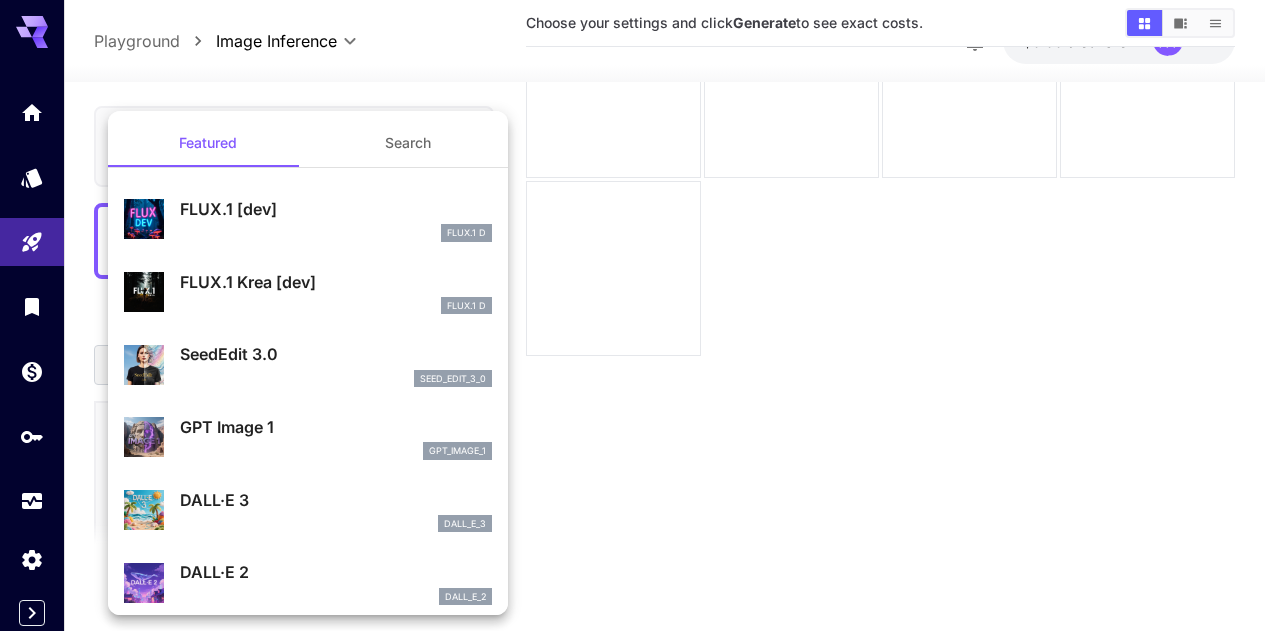 click at bounding box center [640, 315] 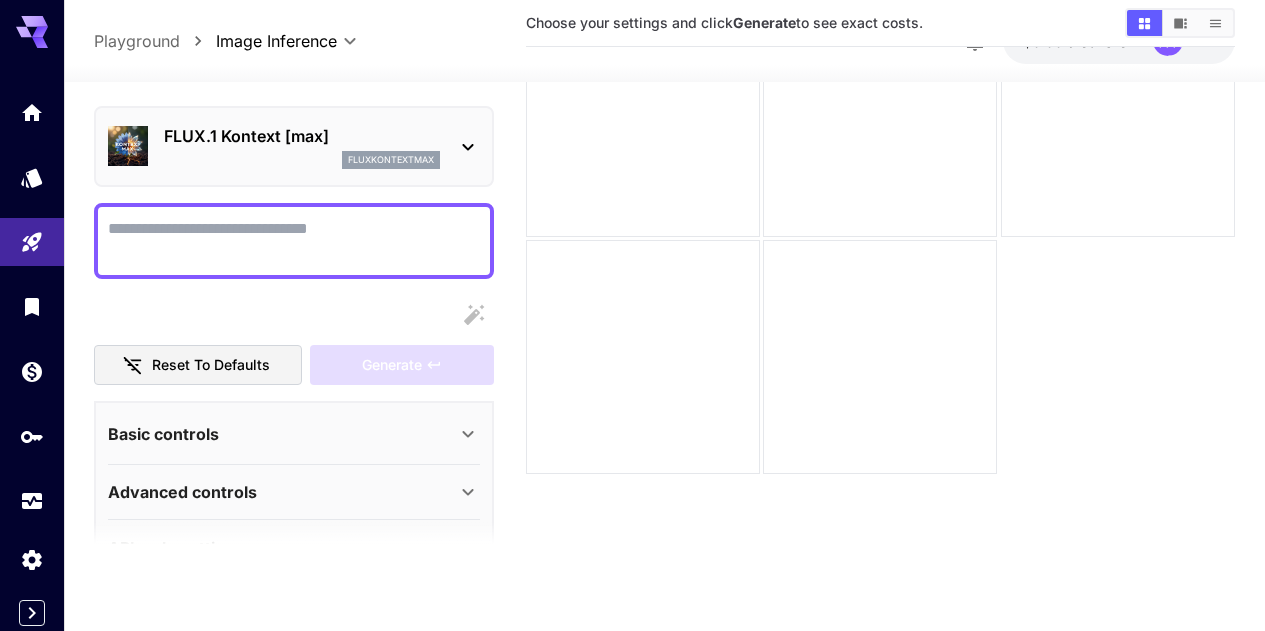 click on "Display cost in response" at bounding box center [294, 240] 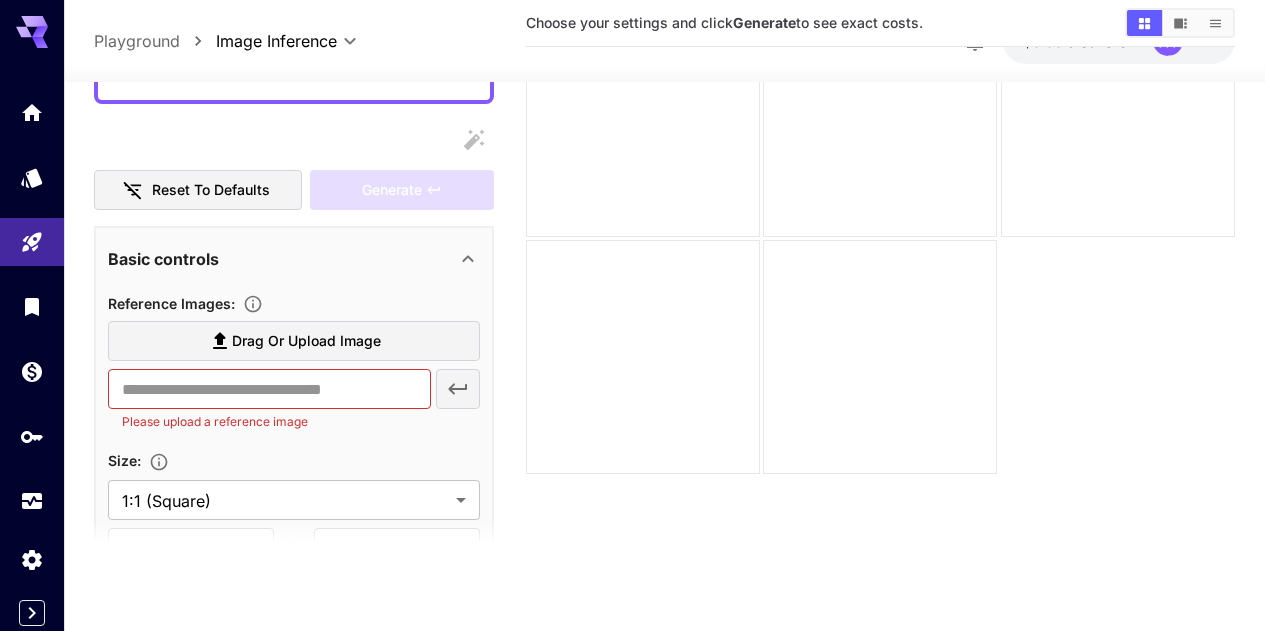 scroll, scrollTop: 200, scrollLeft: 0, axis: vertical 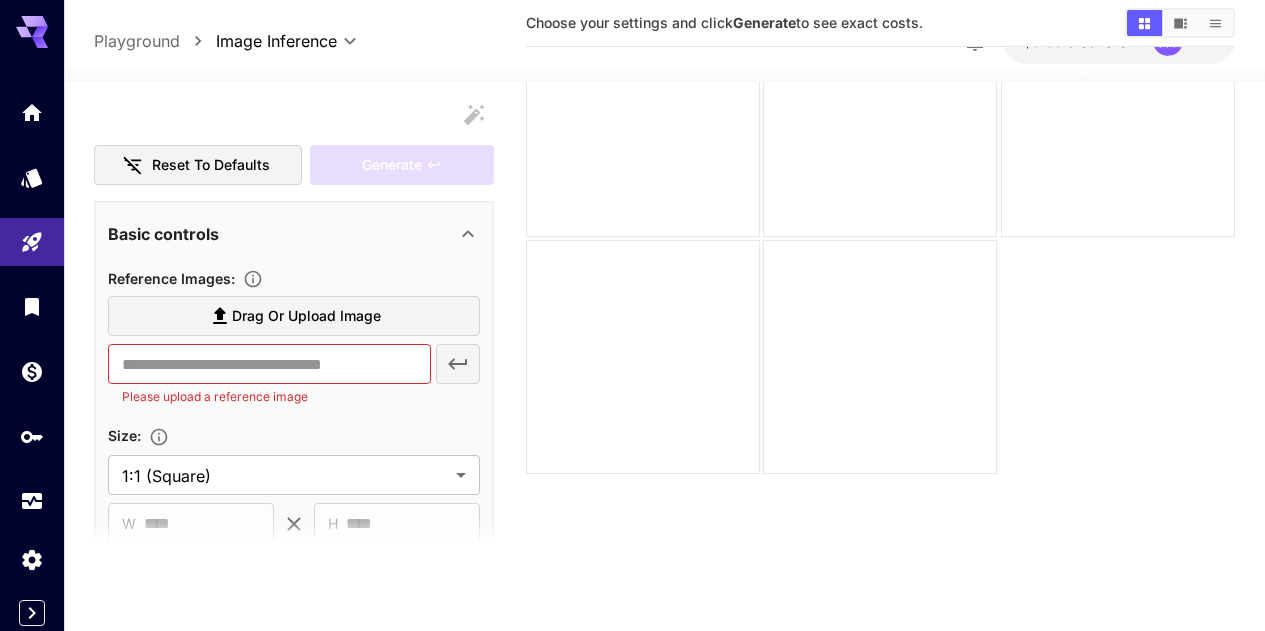 click on "Drag or upload image" at bounding box center [306, 316] 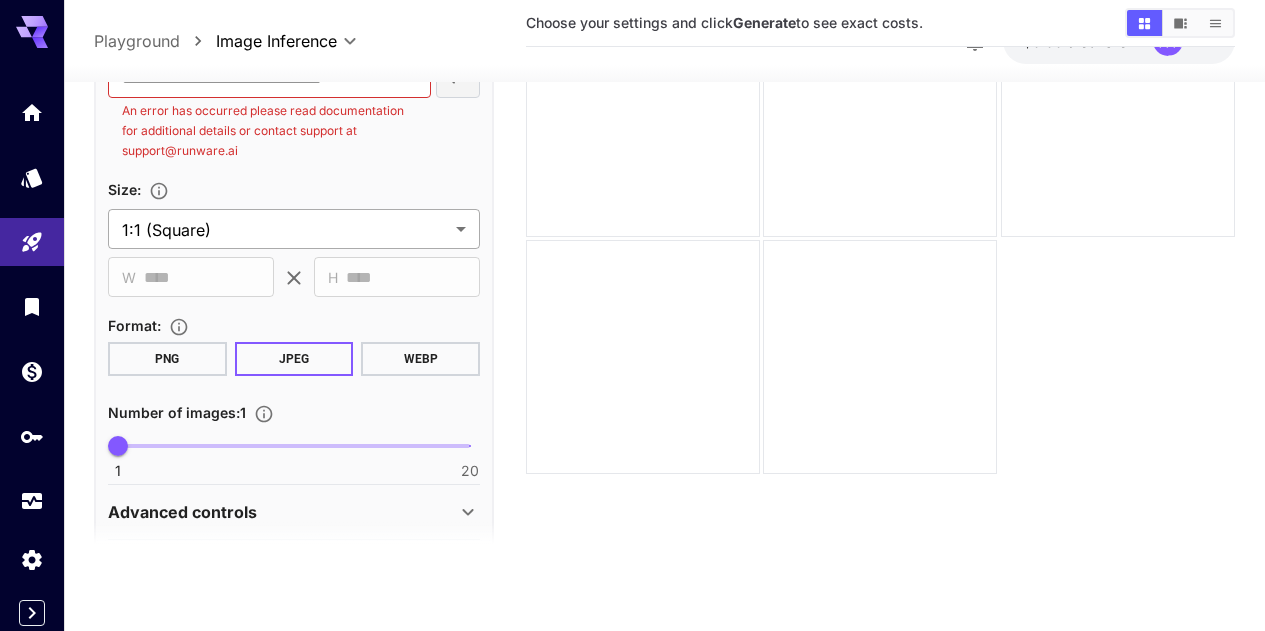 scroll, scrollTop: 561, scrollLeft: 0, axis: vertical 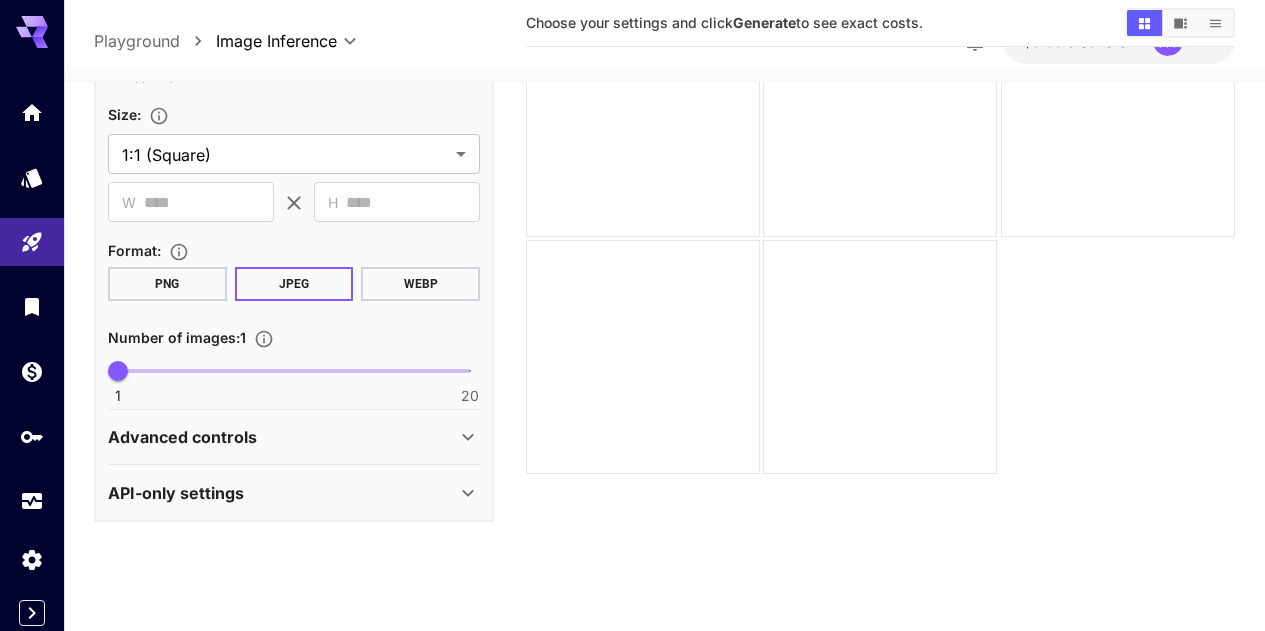 click on "PNG" at bounding box center (167, 284) 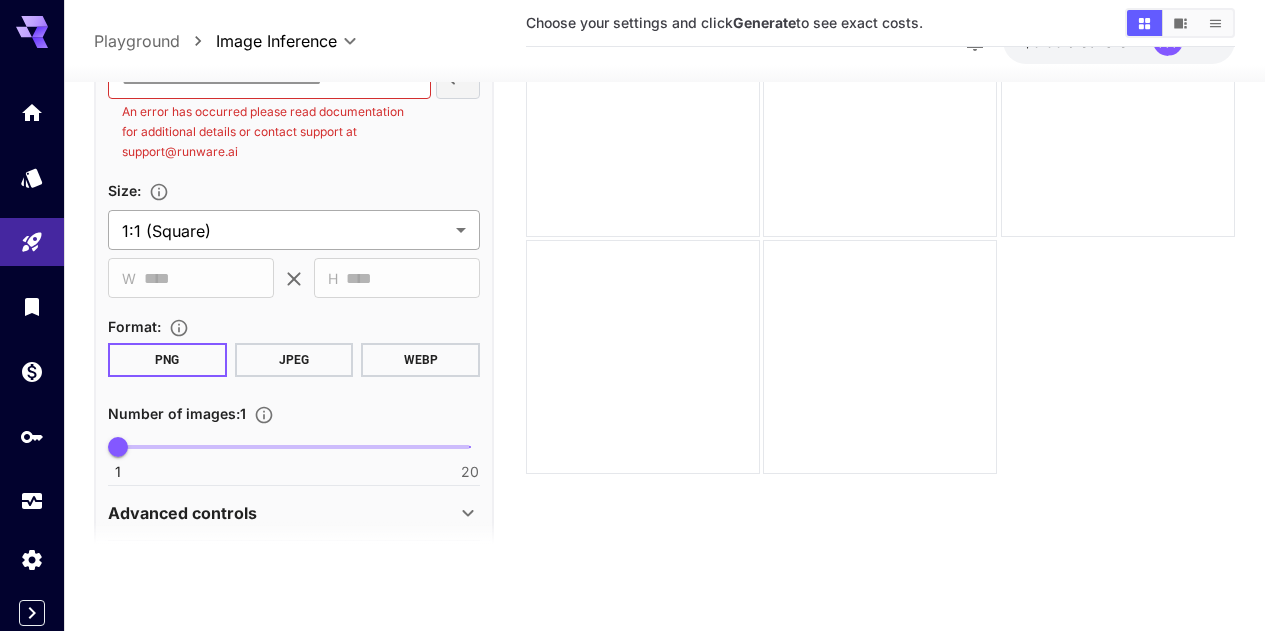 scroll, scrollTop: 461, scrollLeft: 0, axis: vertical 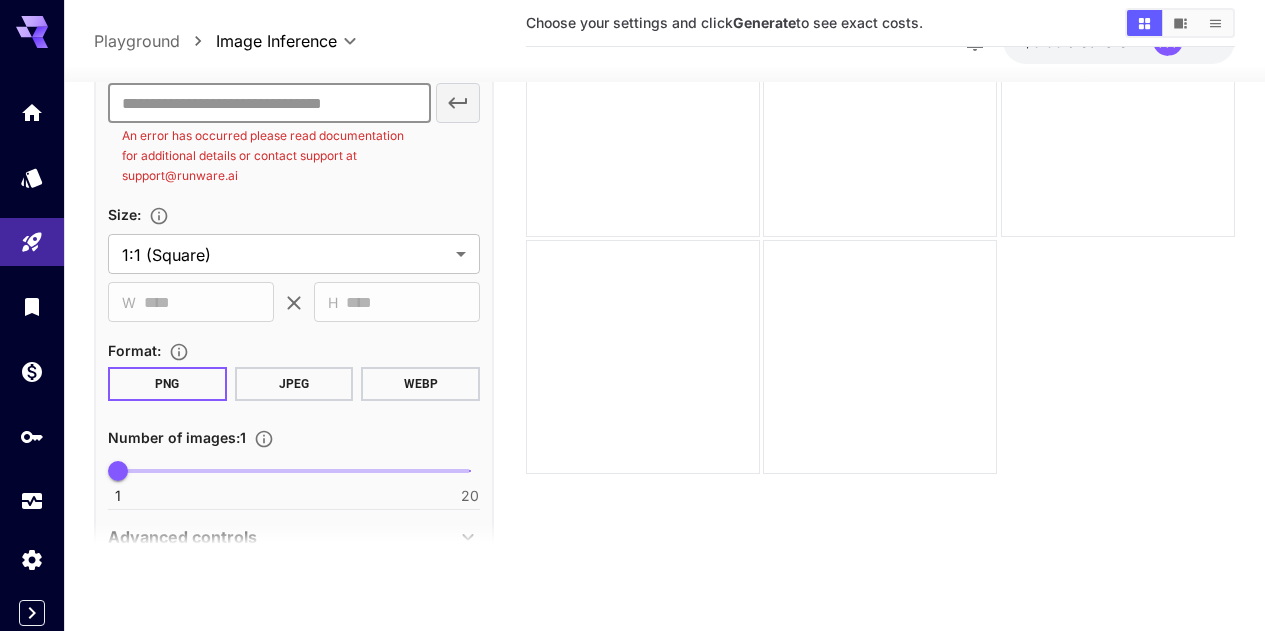 click at bounding box center [269, 103] 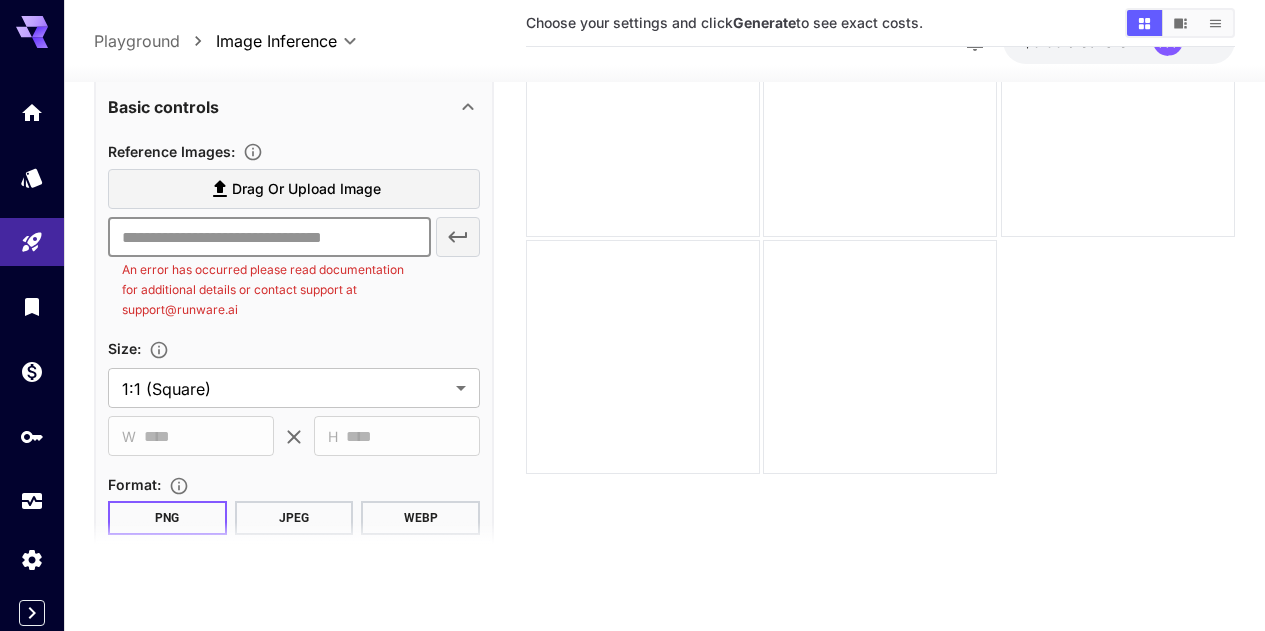 scroll, scrollTop: 261, scrollLeft: 0, axis: vertical 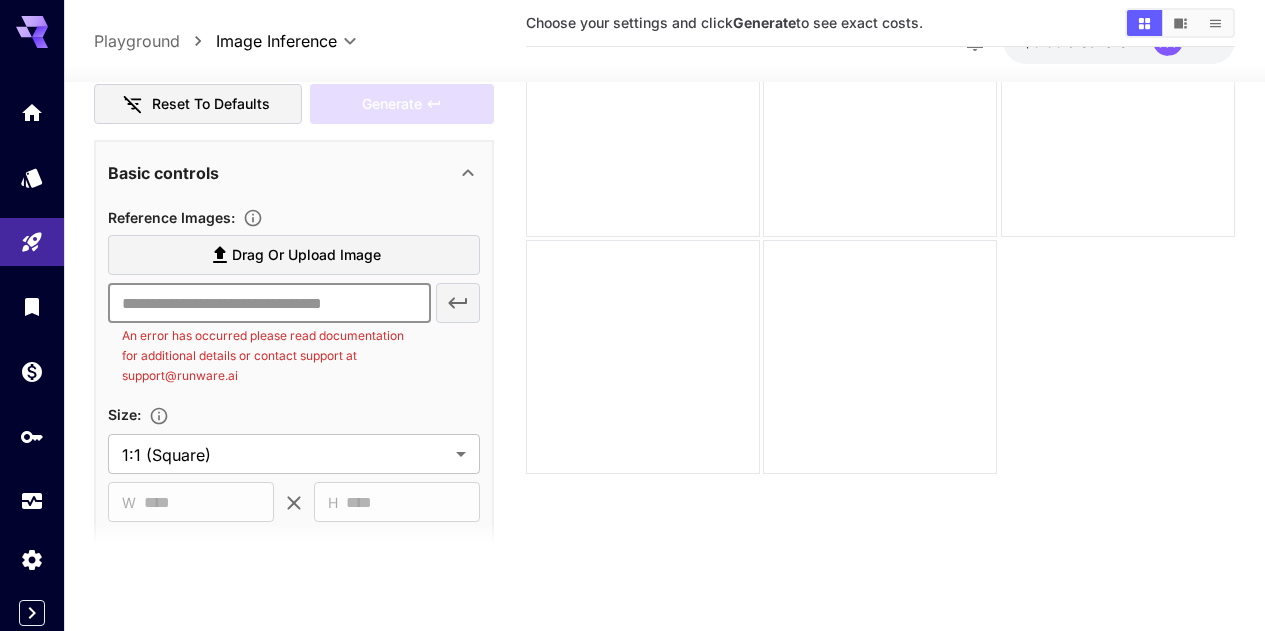 click on "Drag or upload image" at bounding box center (306, 255) 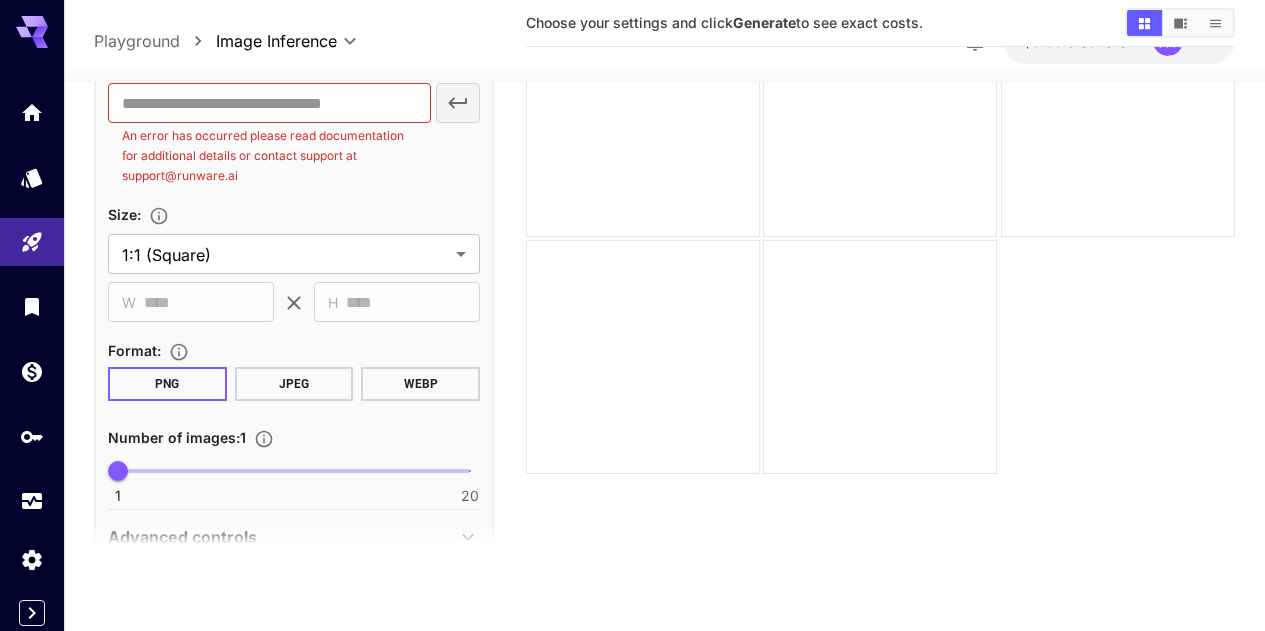 scroll, scrollTop: 561, scrollLeft: 0, axis: vertical 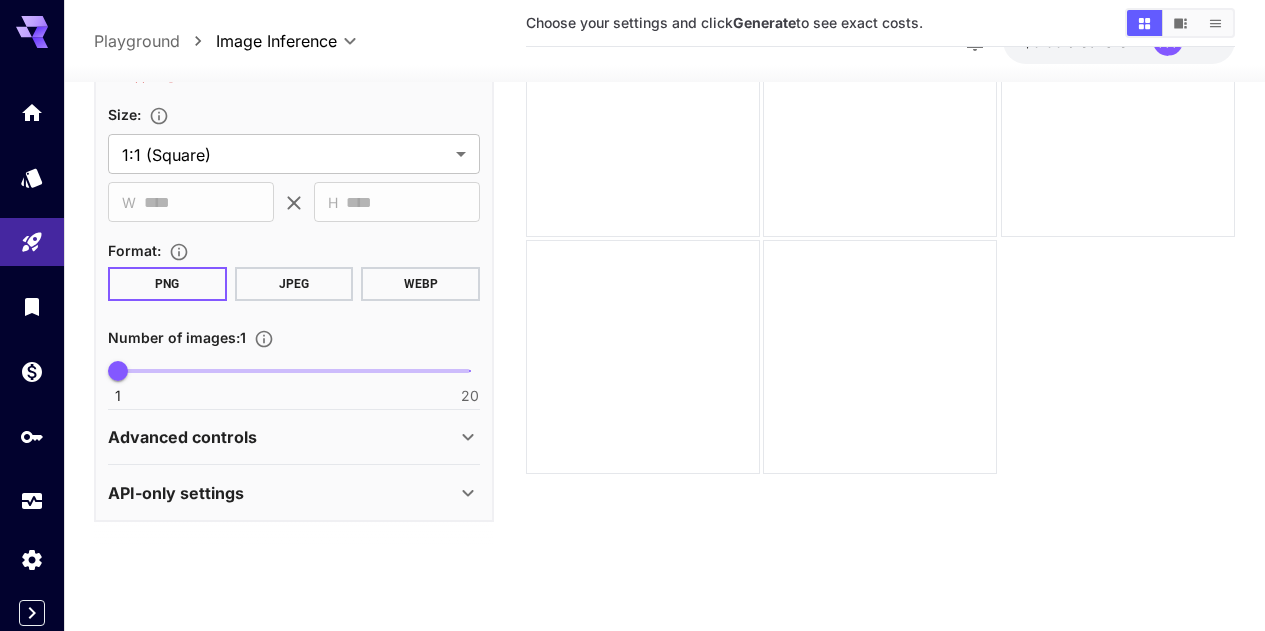 click 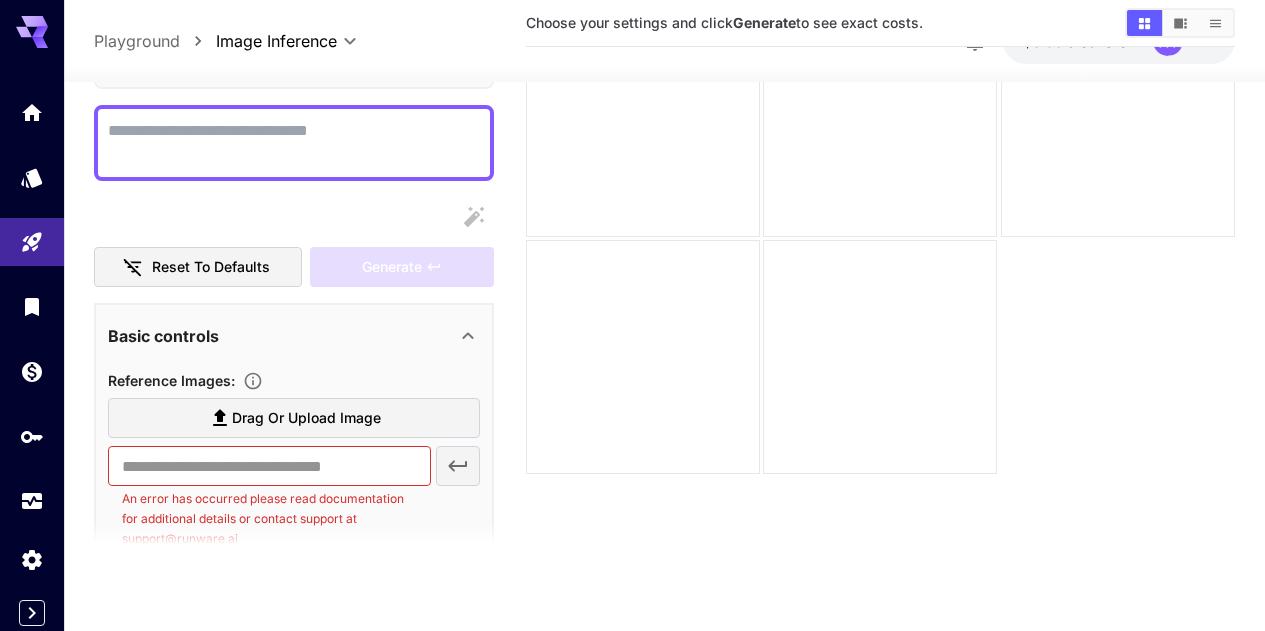 scroll, scrollTop: 0, scrollLeft: 0, axis: both 